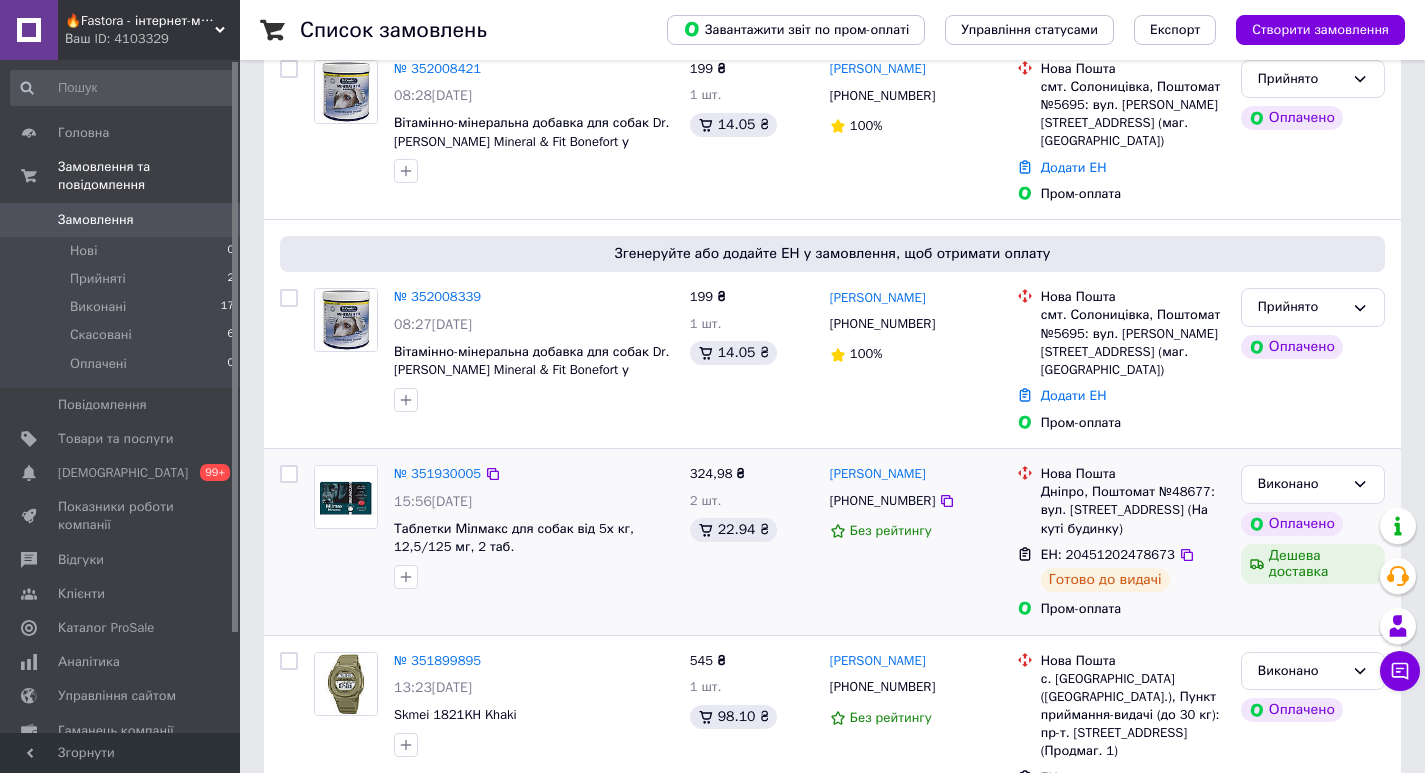 scroll, scrollTop: 300, scrollLeft: 0, axis: vertical 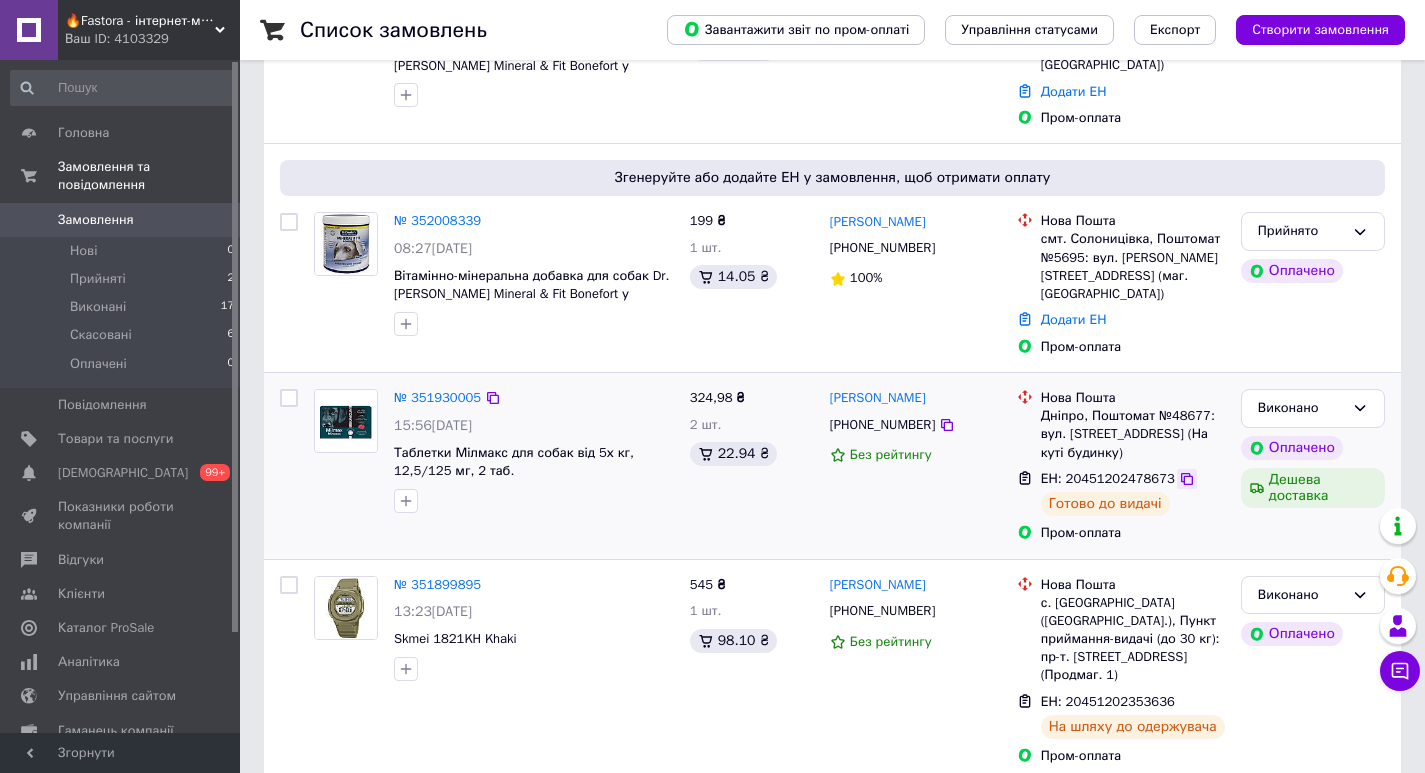 click 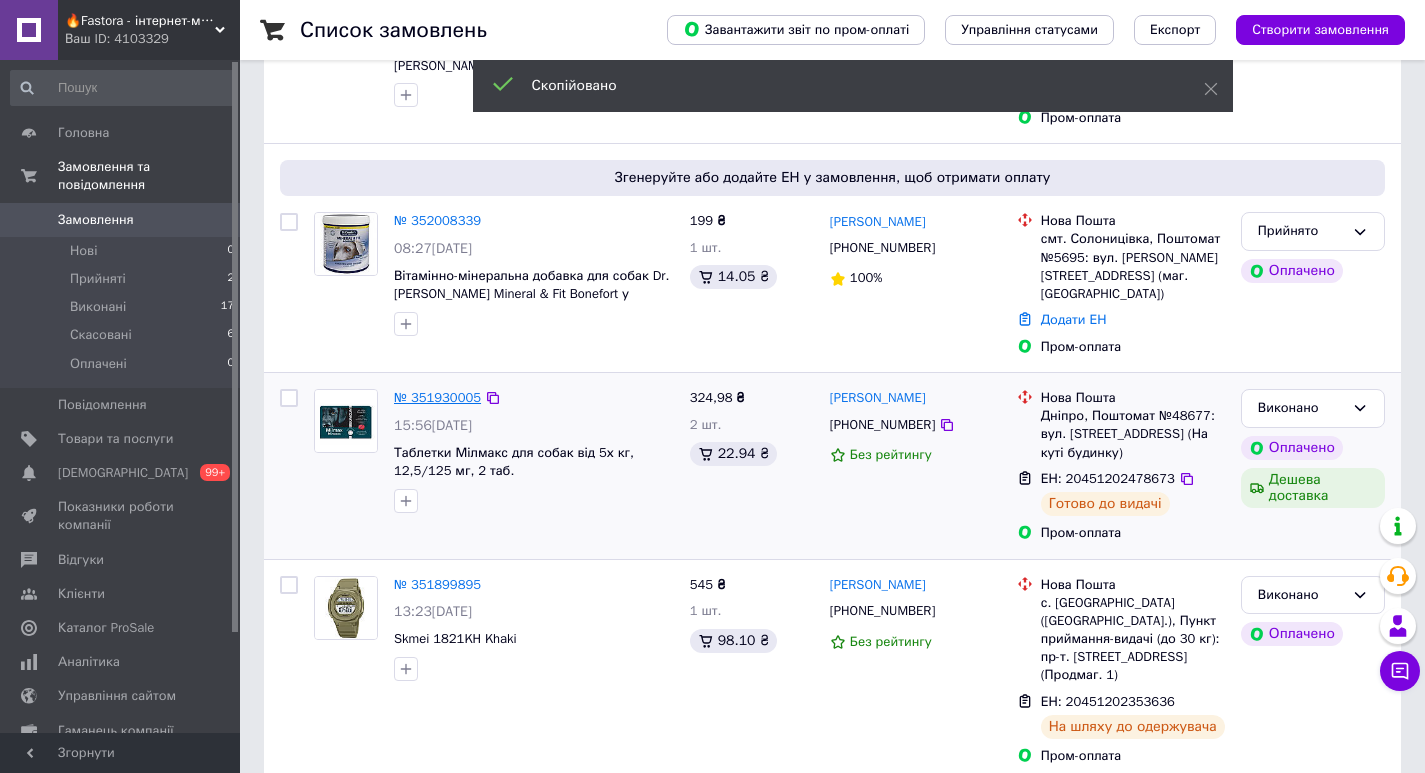 click on "№ 351930005" at bounding box center (437, 397) 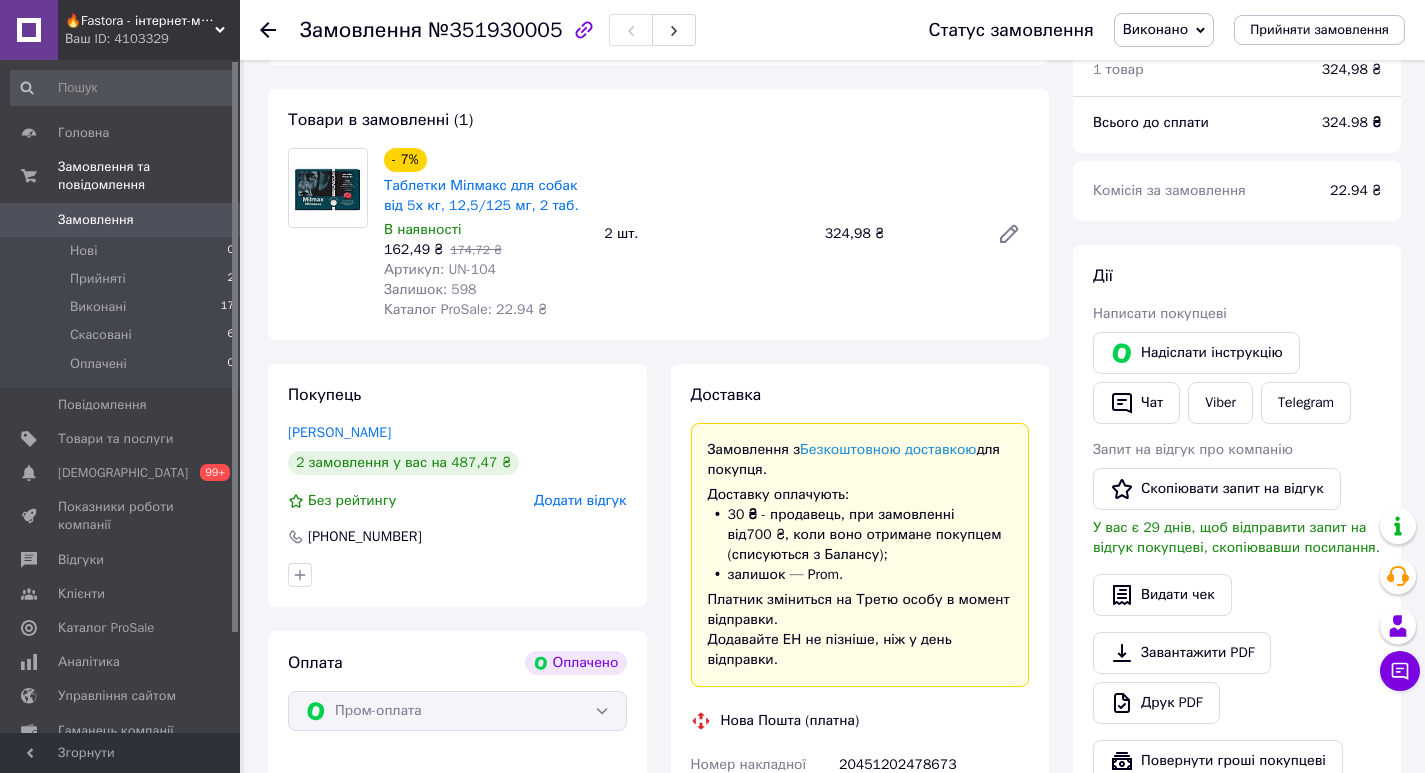 scroll, scrollTop: 600, scrollLeft: 0, axis: vertical 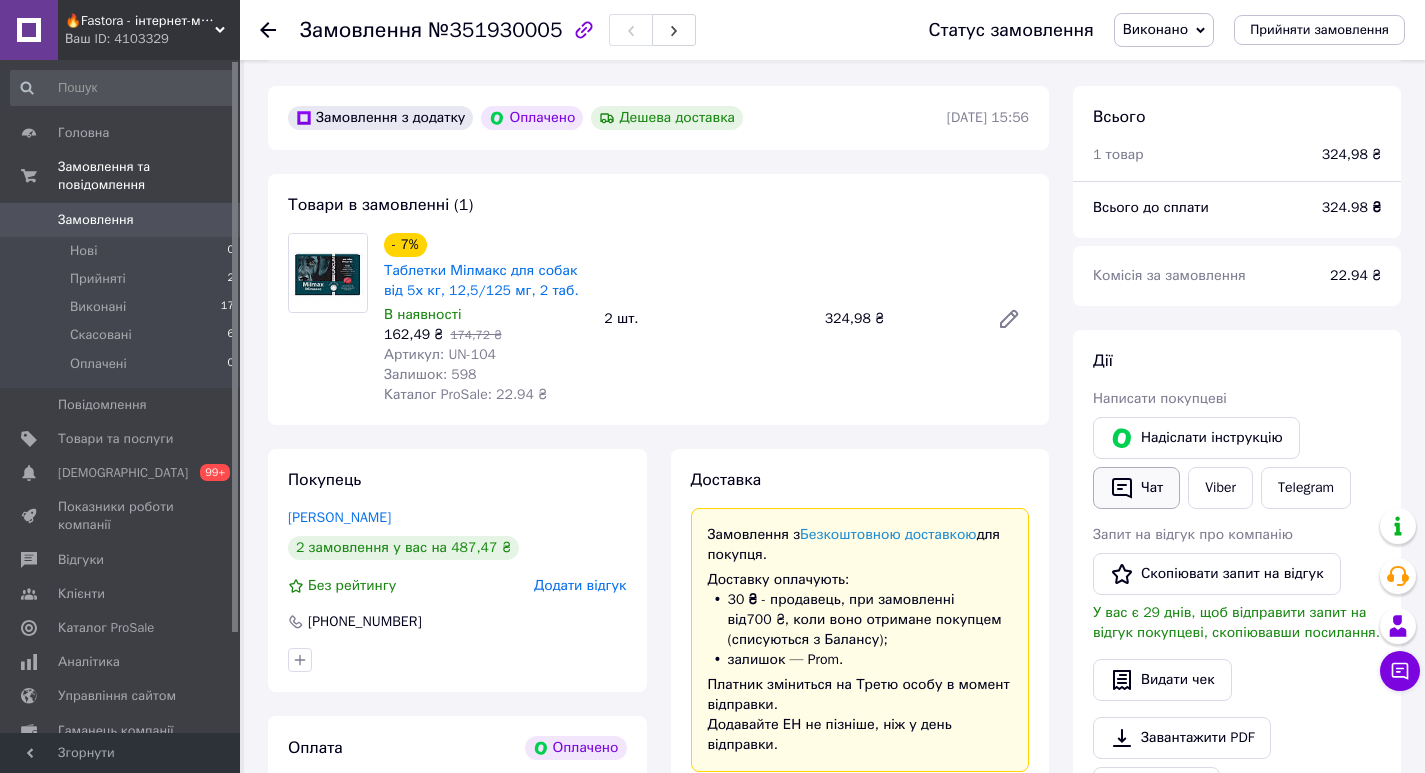 click on "Чат" at bounding box center (1136, 488) 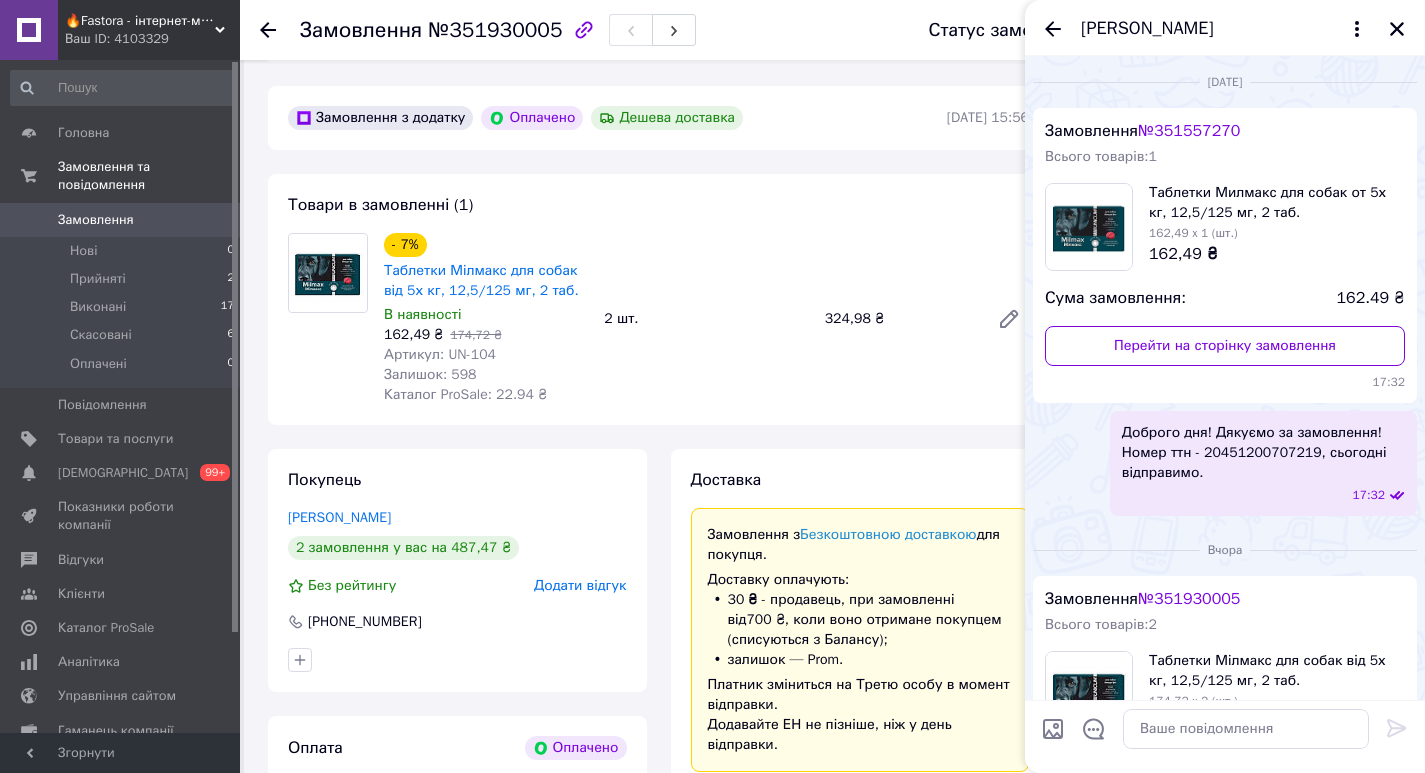 scroll, scrollTop: 305, scrollLeft: 0, axis: vertical 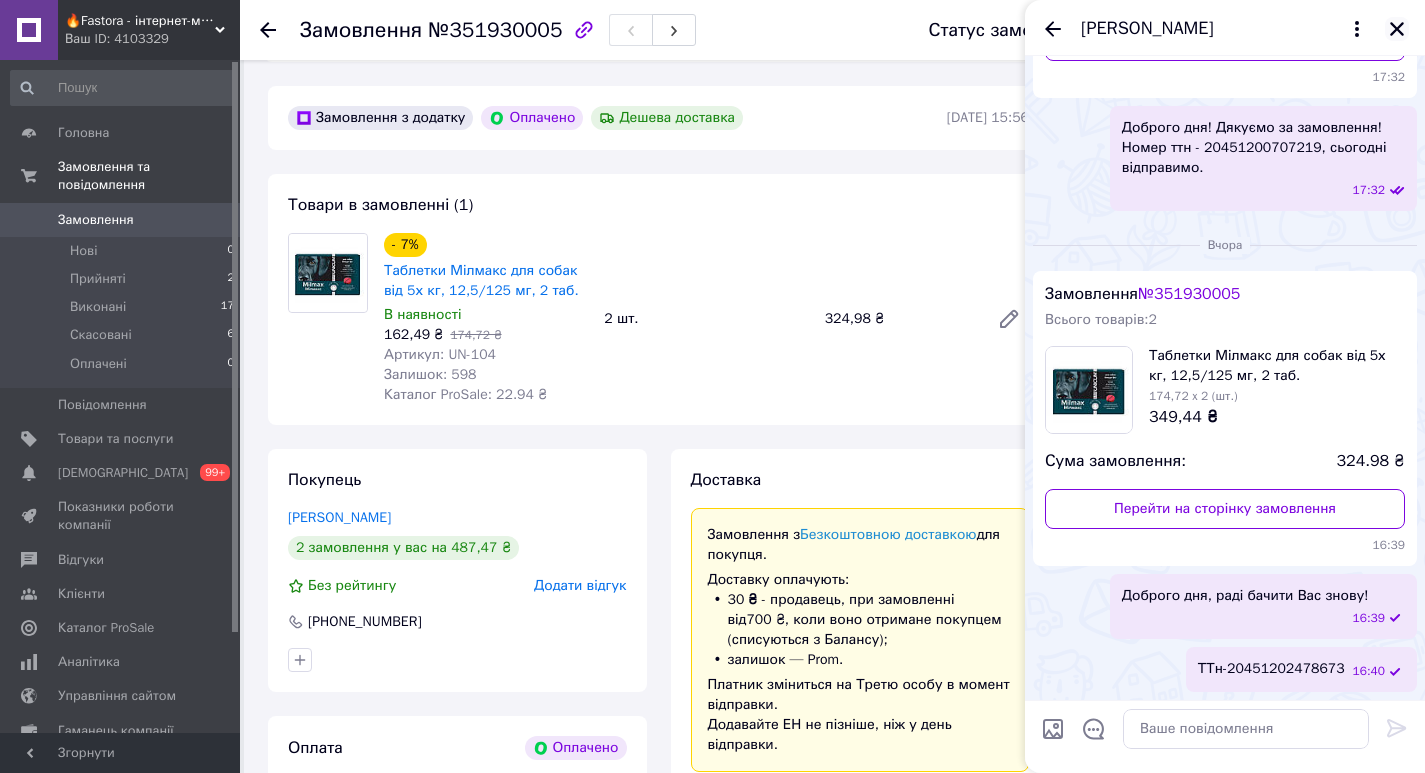 click 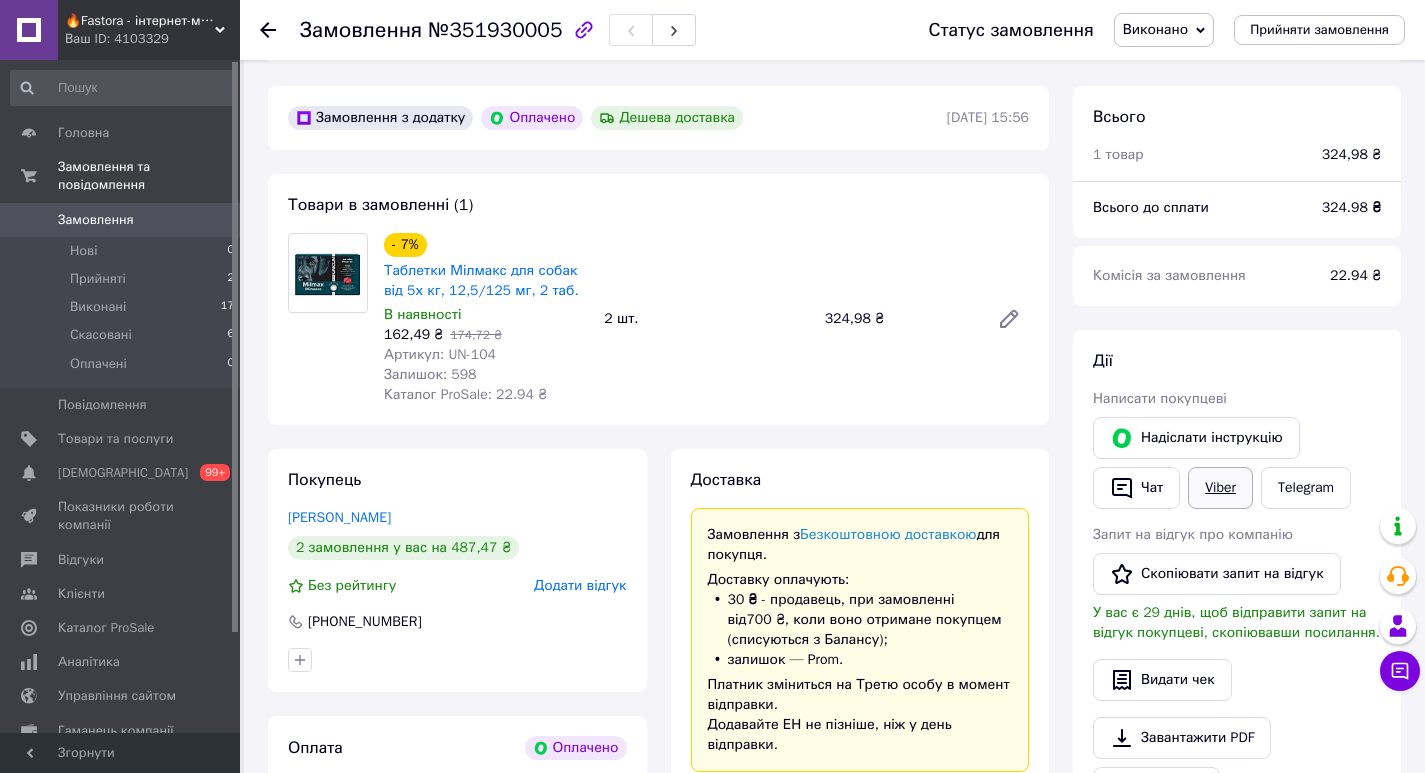 click on "Viber" at bounding box center [1220, 488] 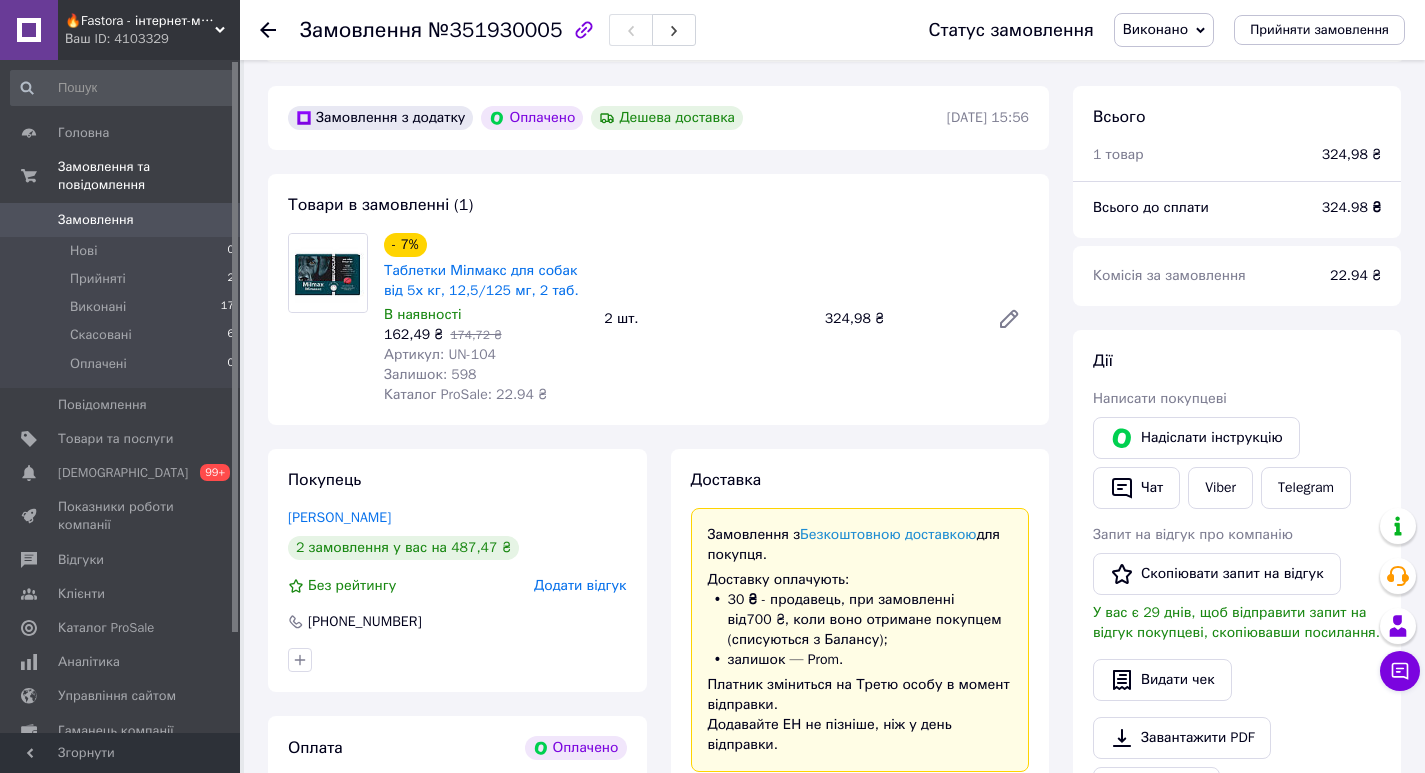 click on "Замовлення" at bounding box center (96, 220) 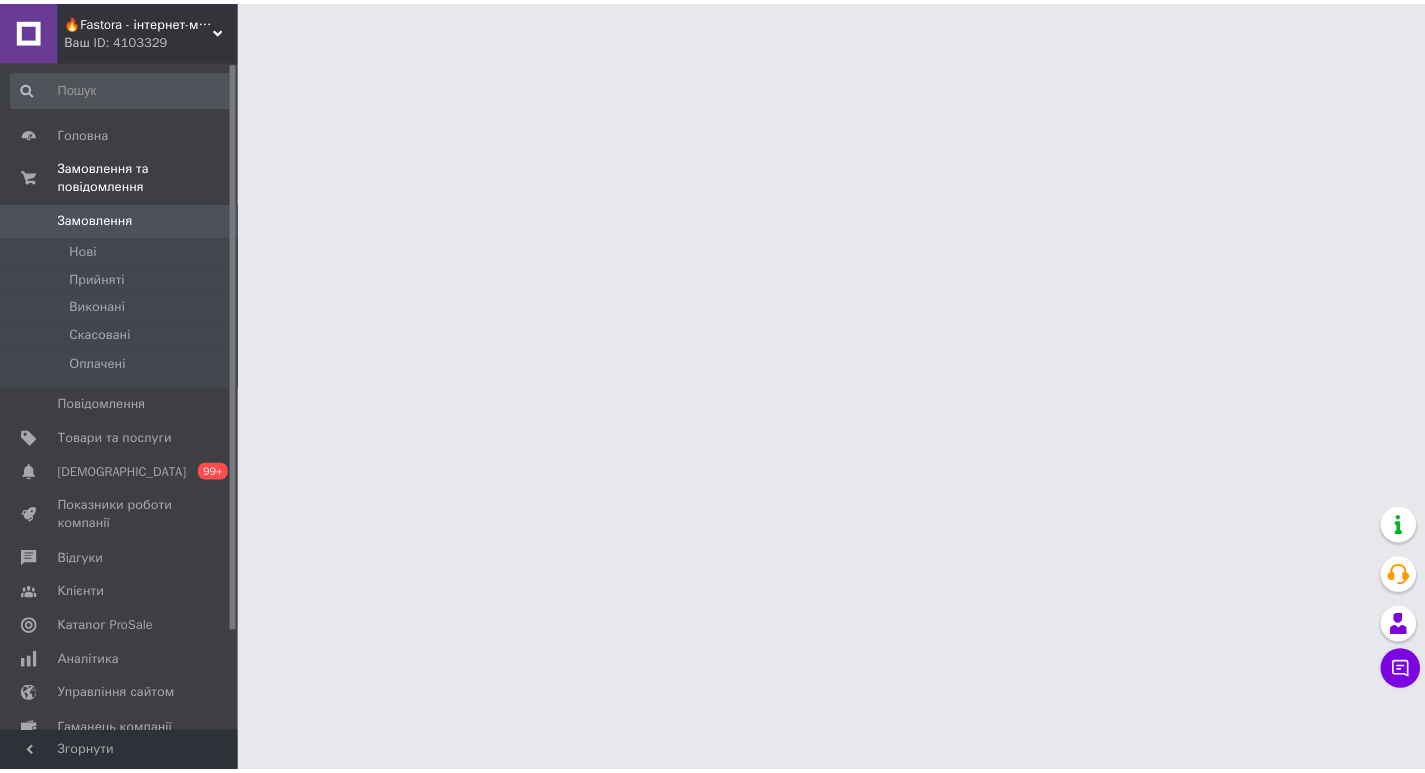 scroll, scrollTop: 0, scrollLeft: 0, axis: both 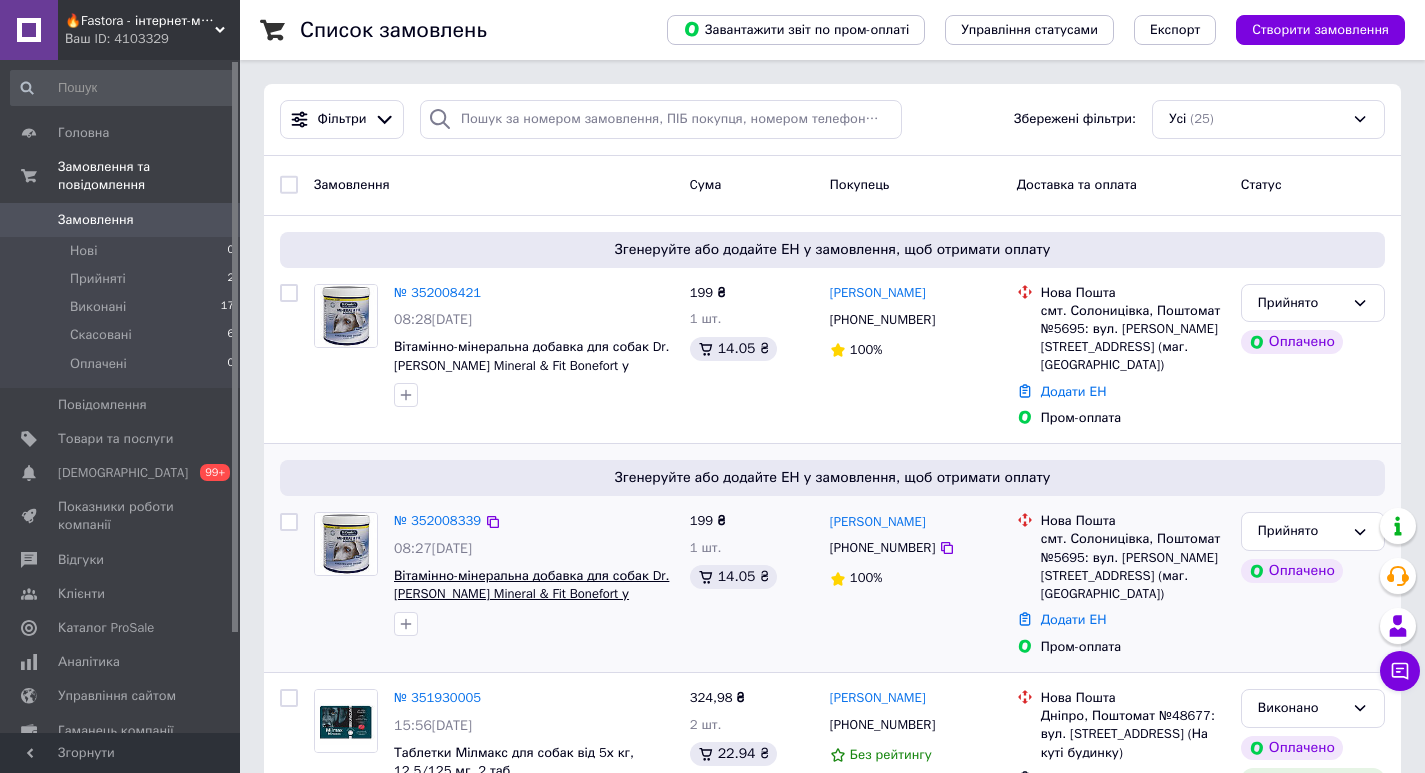 click on "Вітамінно-мінеральна добавка для собак Dr.[PERSON_NAME] Mineral & Fit Bonefort у період інтенсивного росту, в умовах підвищеного" at bounding box center (531, 603) 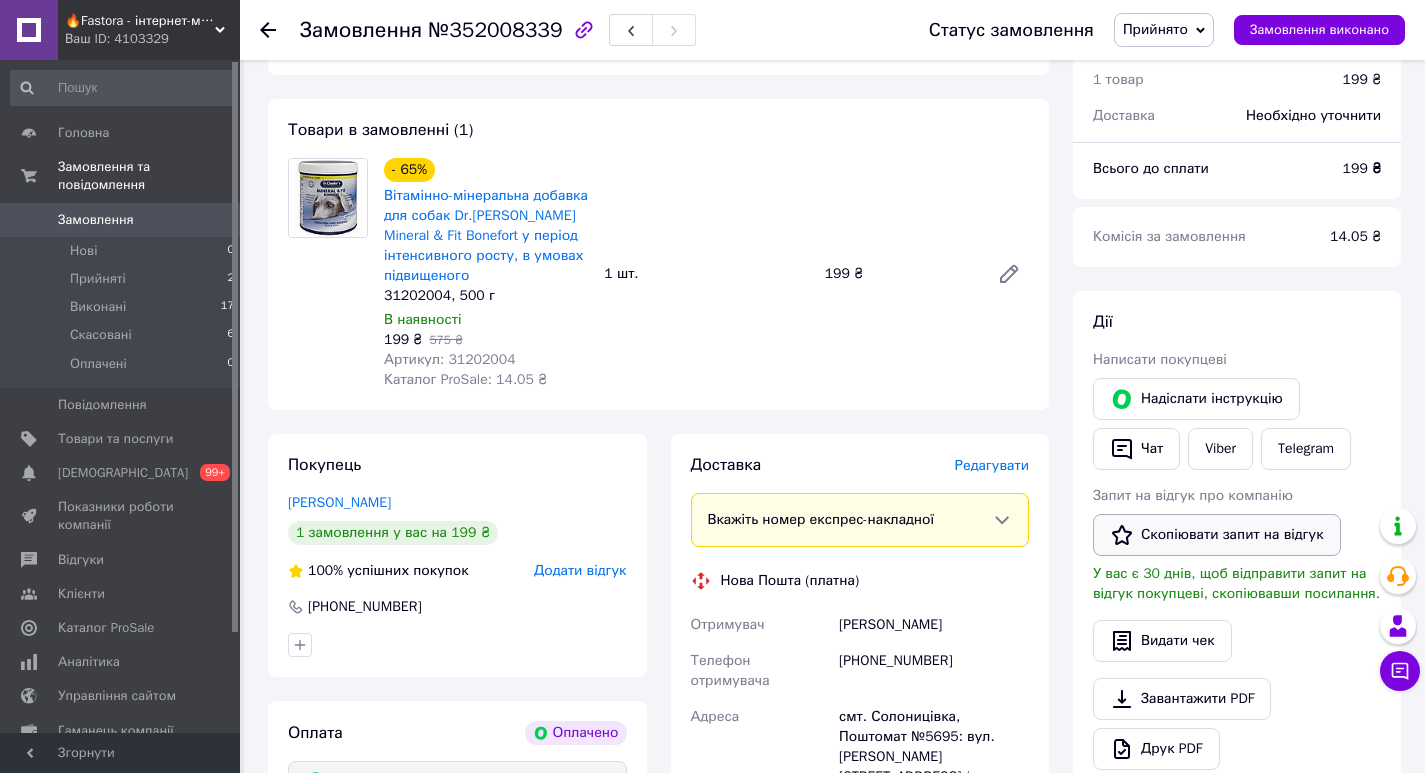scroll, scrollTop: 800, scrollLeft: 0, axis: vertical 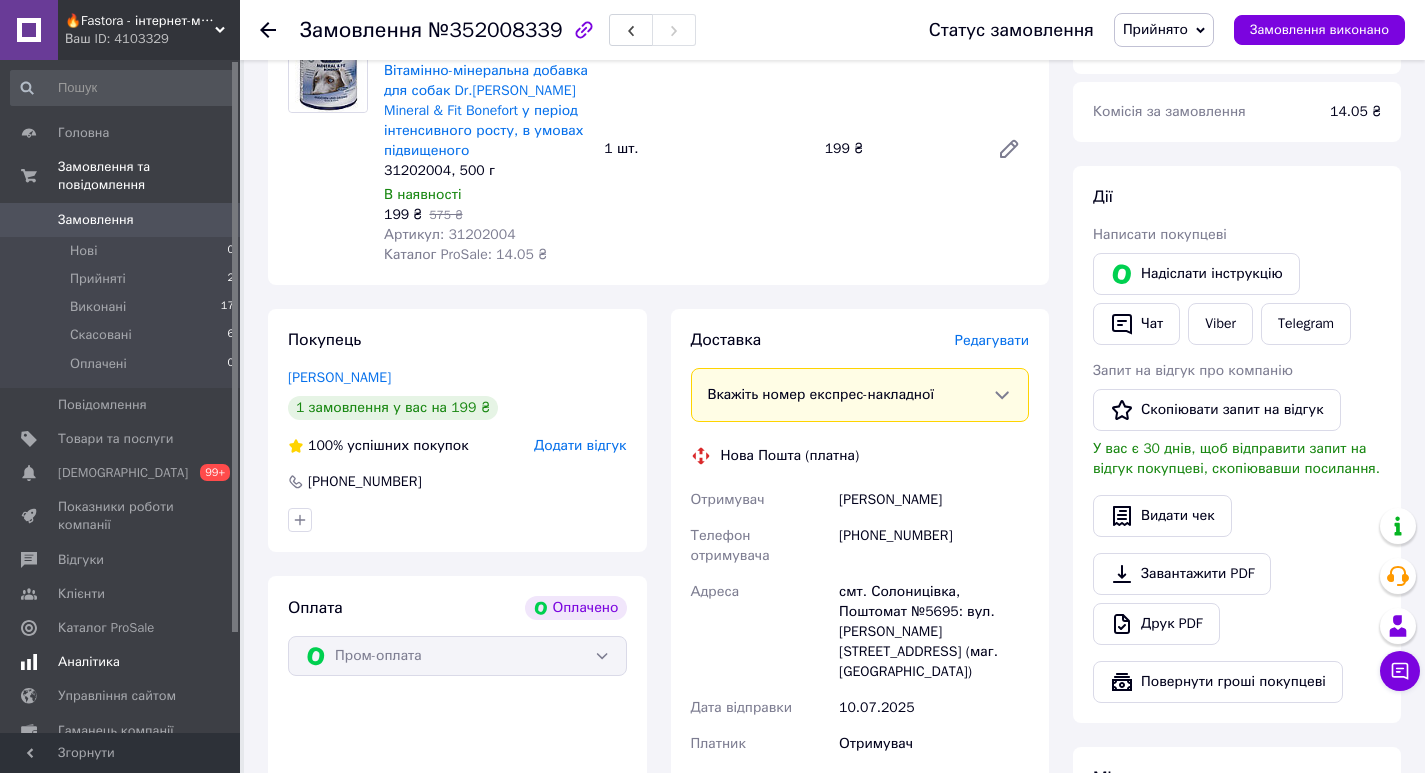click on "Аналітика" at bounding box center [121, 662] 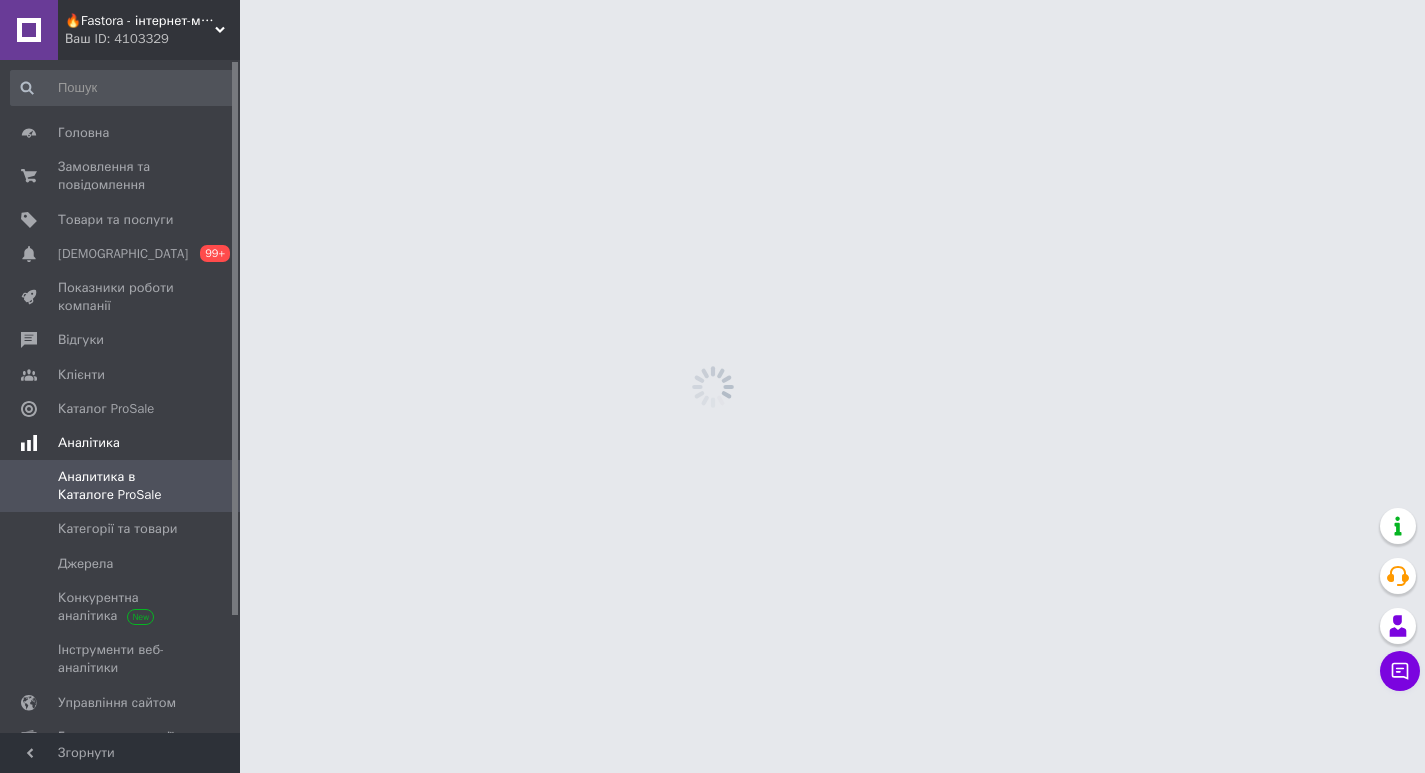 scroll, scrollTop: 0, scrollLeft: 0, axis: both 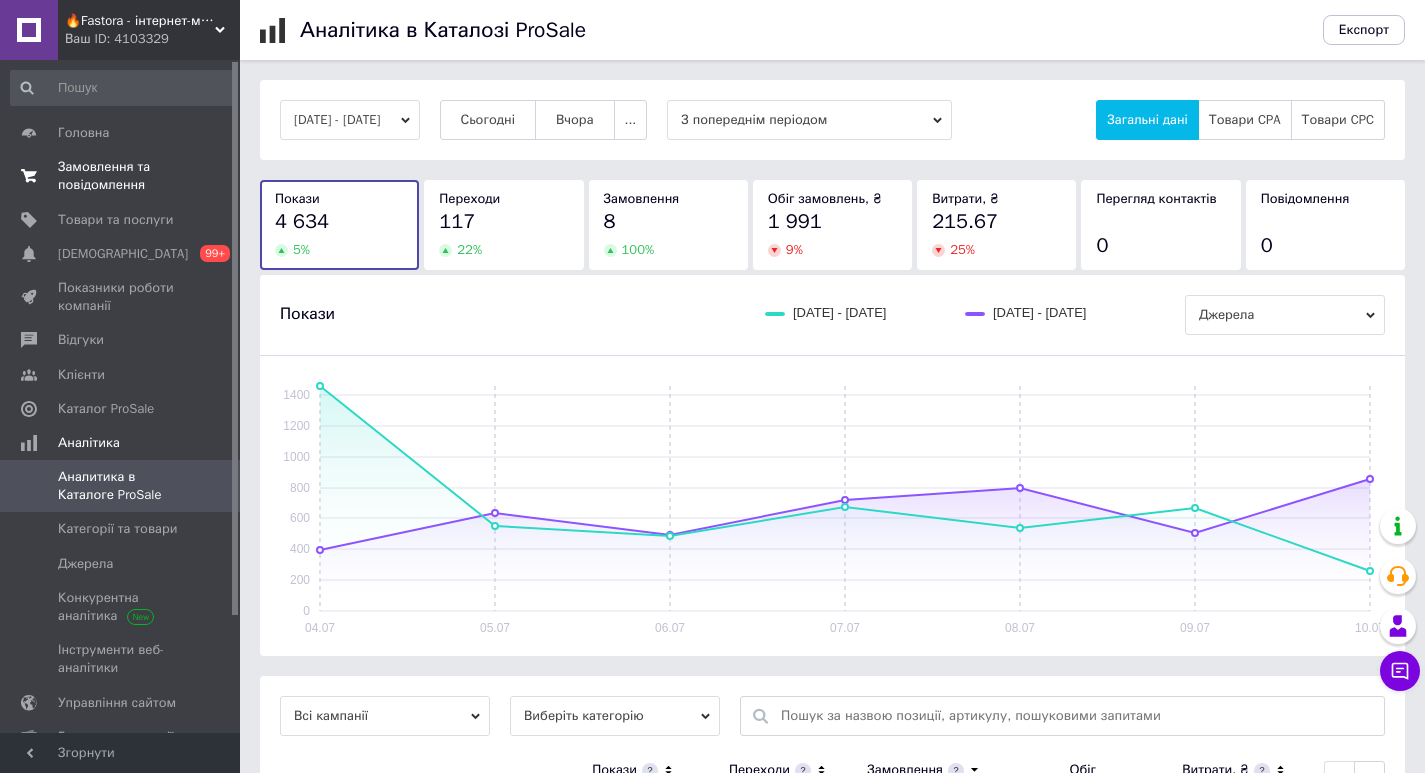 click on "Замовлення та повідомлення" at bounding box center [121, 176] 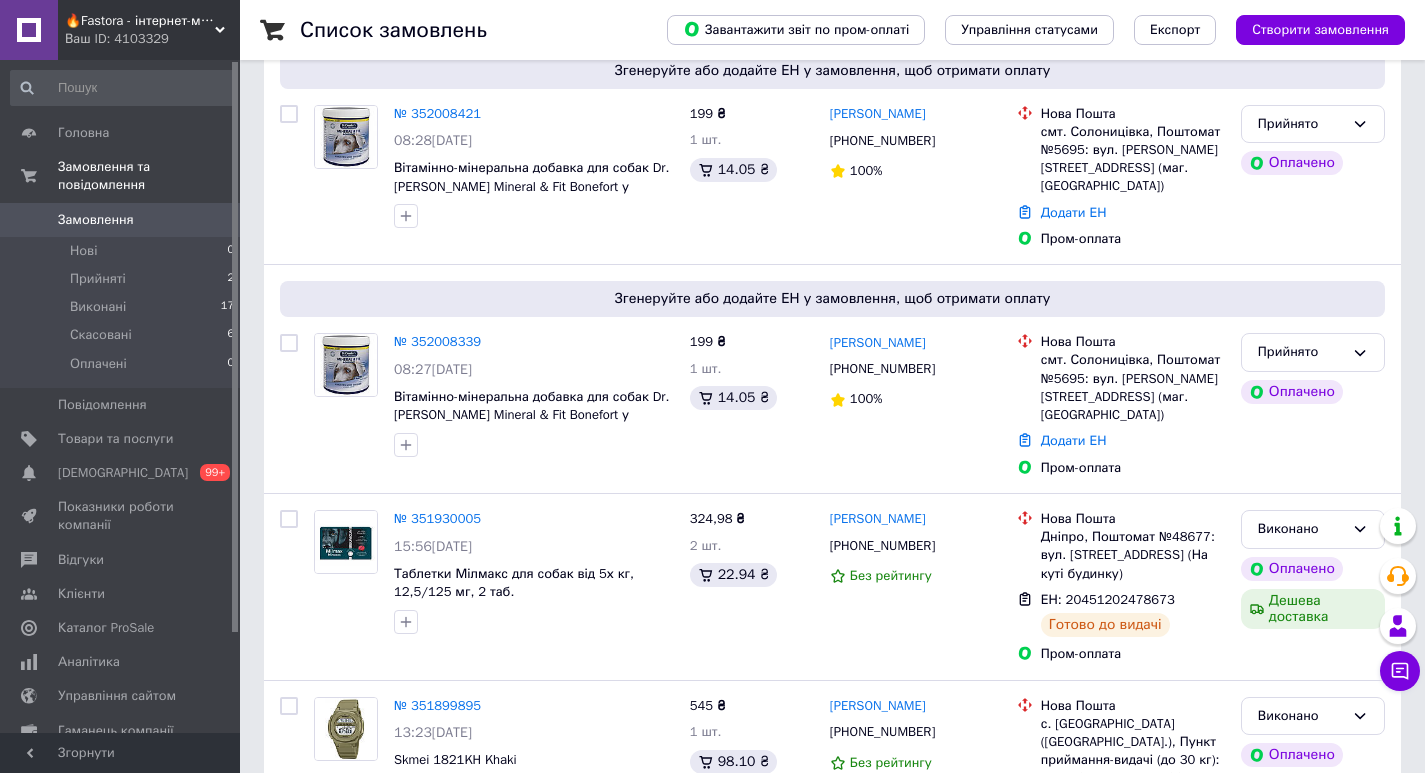 scroll, scrollTop: 100, scrollLeft: 0, axis: vertical 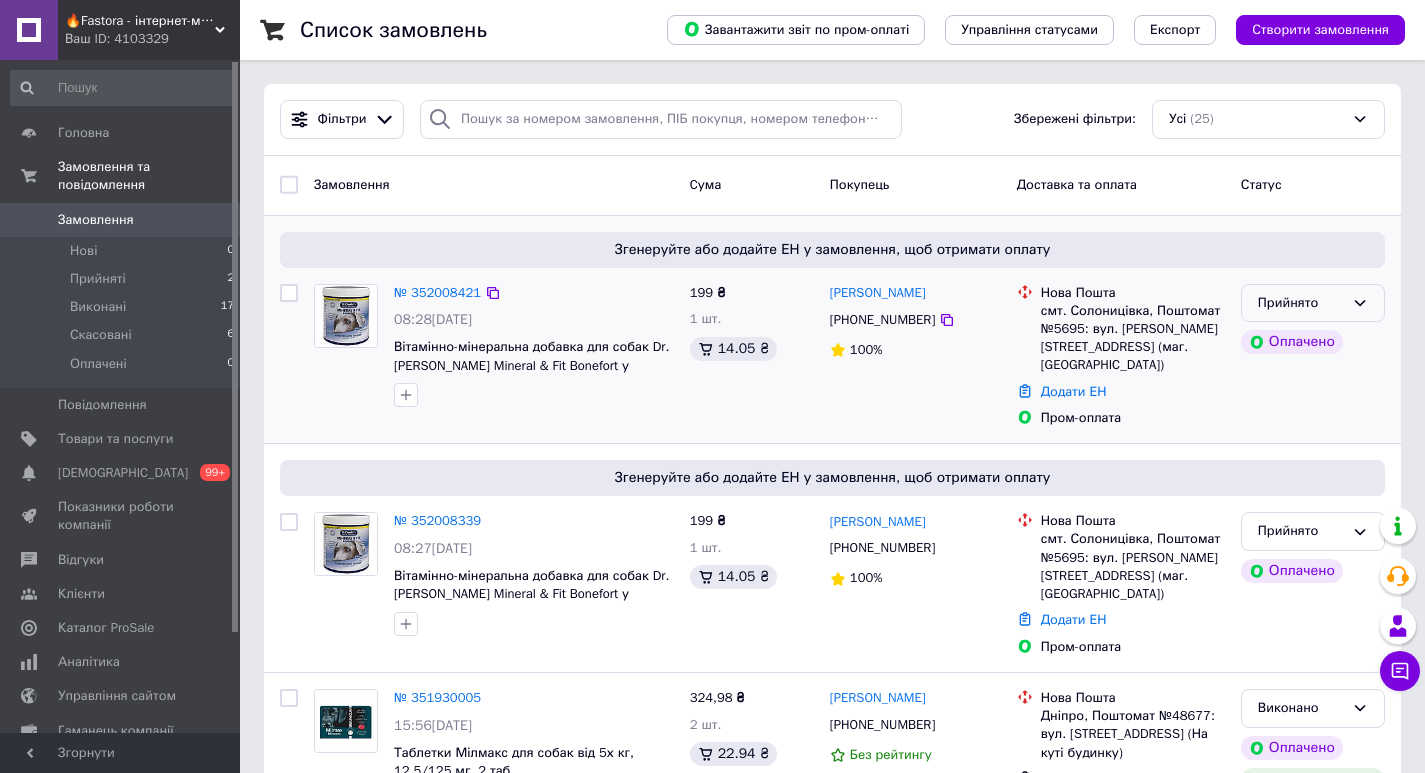 click 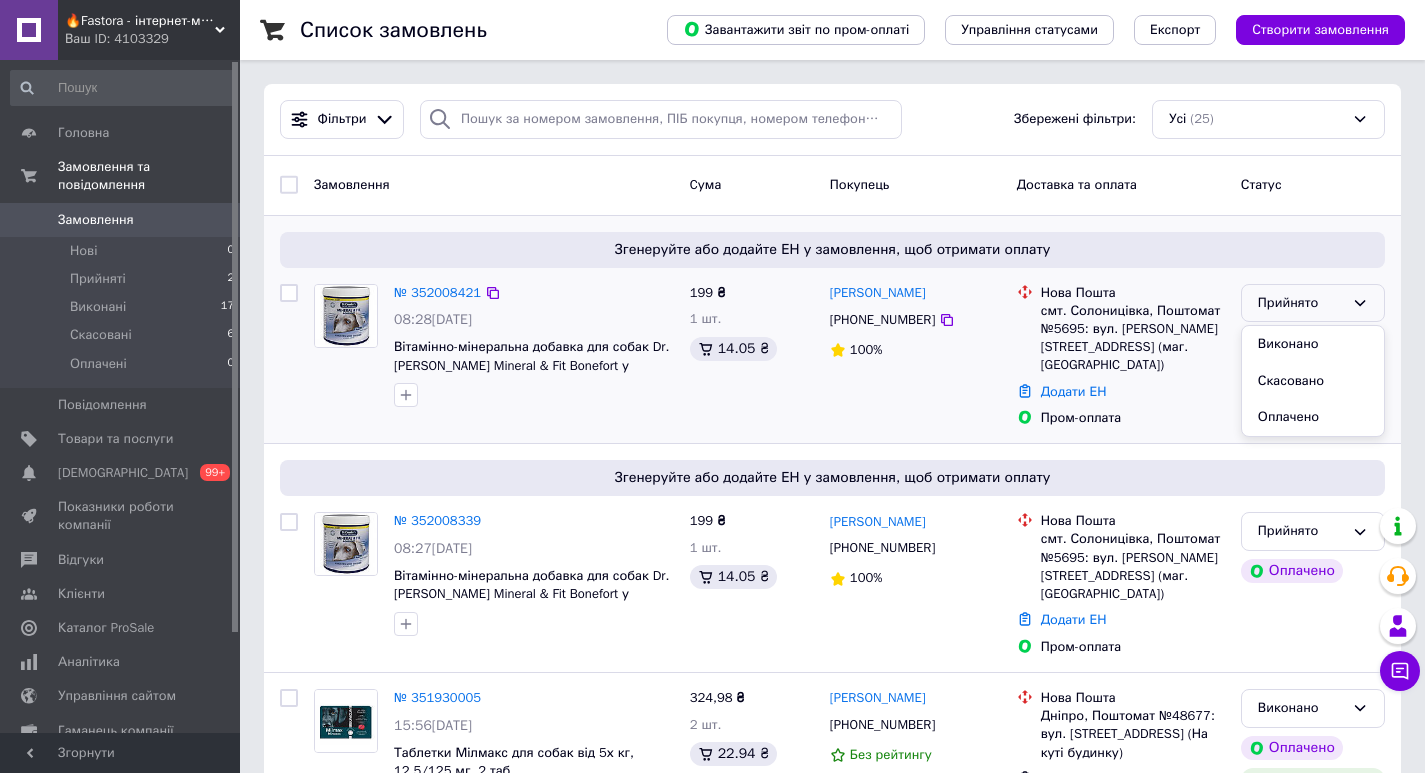 click on "Прийнято Виконано Скасовано Оплачено" at bounding box center [1313, 303] 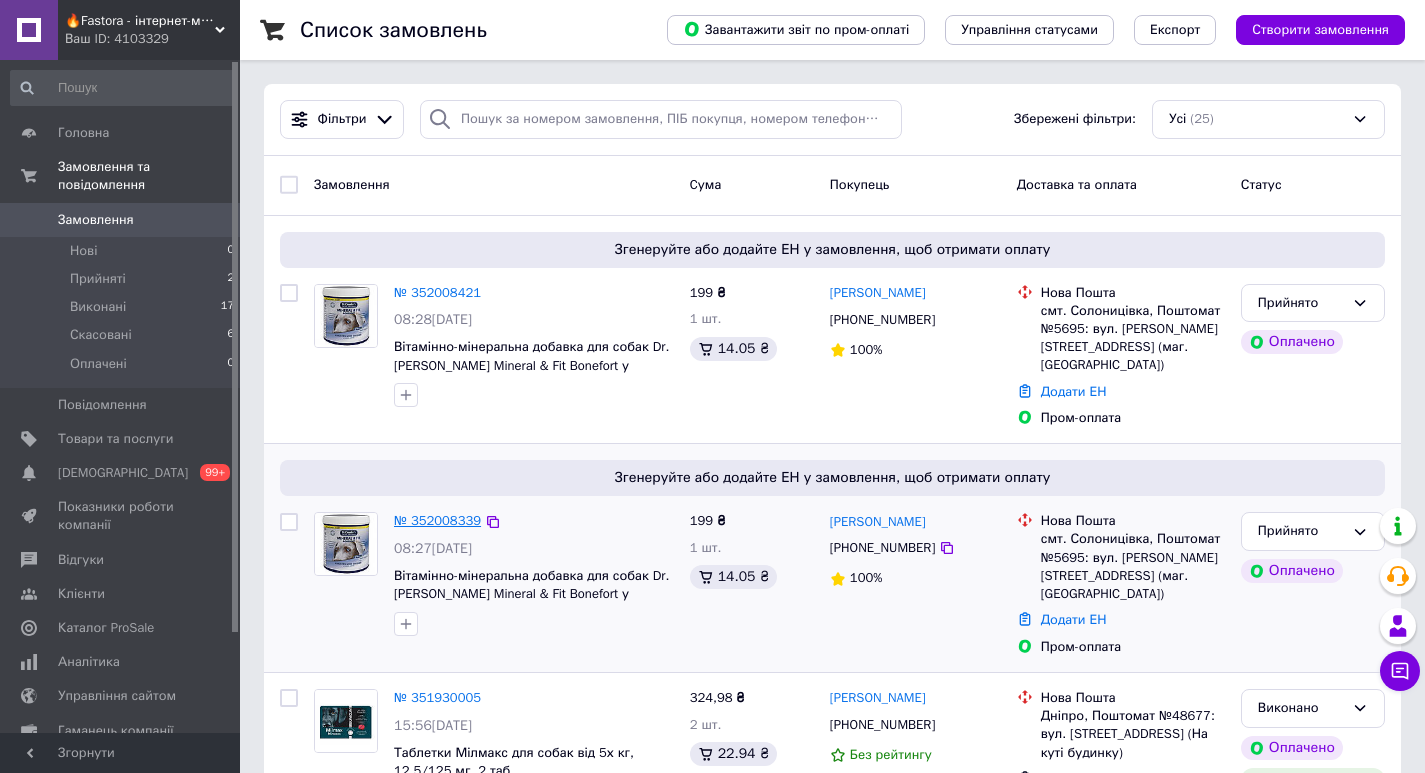 click on "№ 352008339" at bounding box center (437, 520) 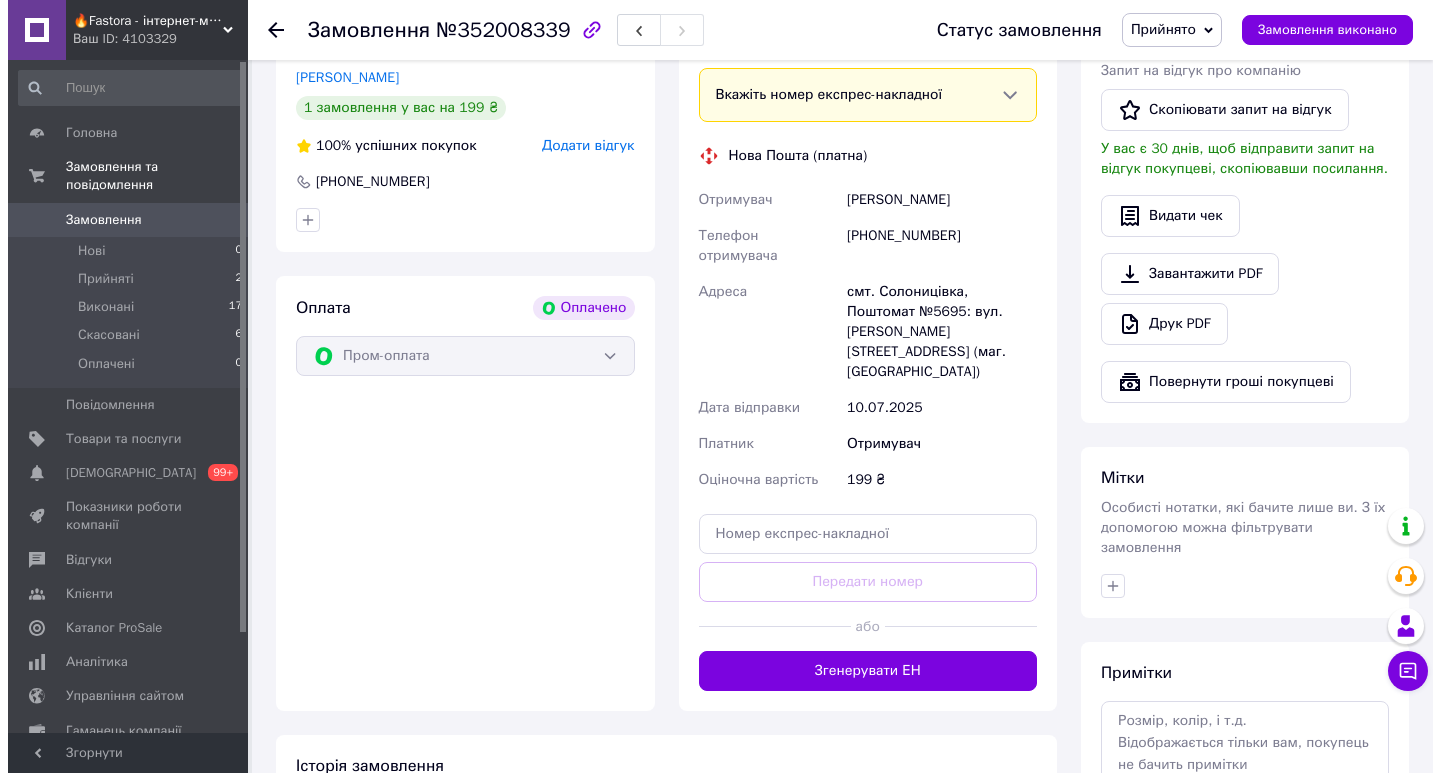 scroll, scrollTop: 800, scrollLeft: 0, axis: vertical 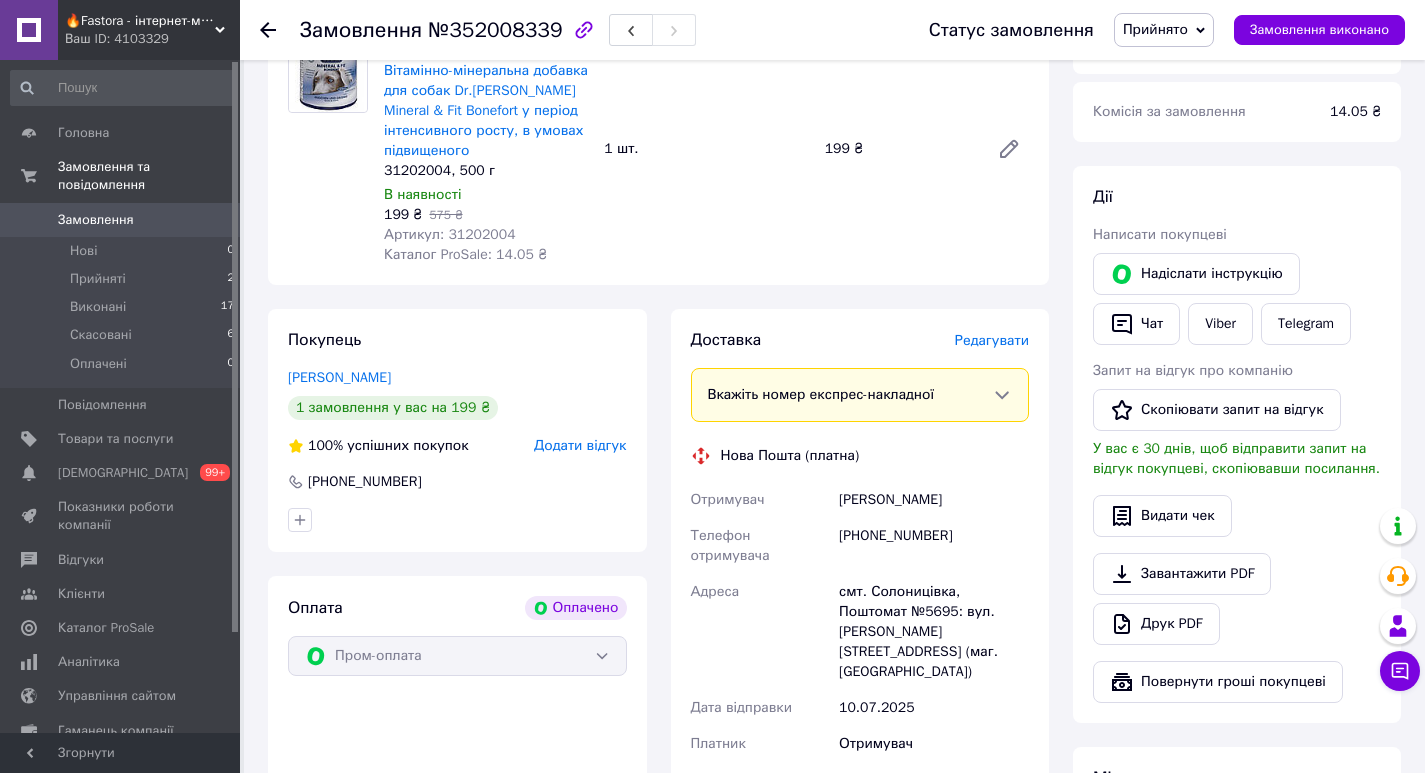 click on "Редагувати" at bounding box center (992, 340) 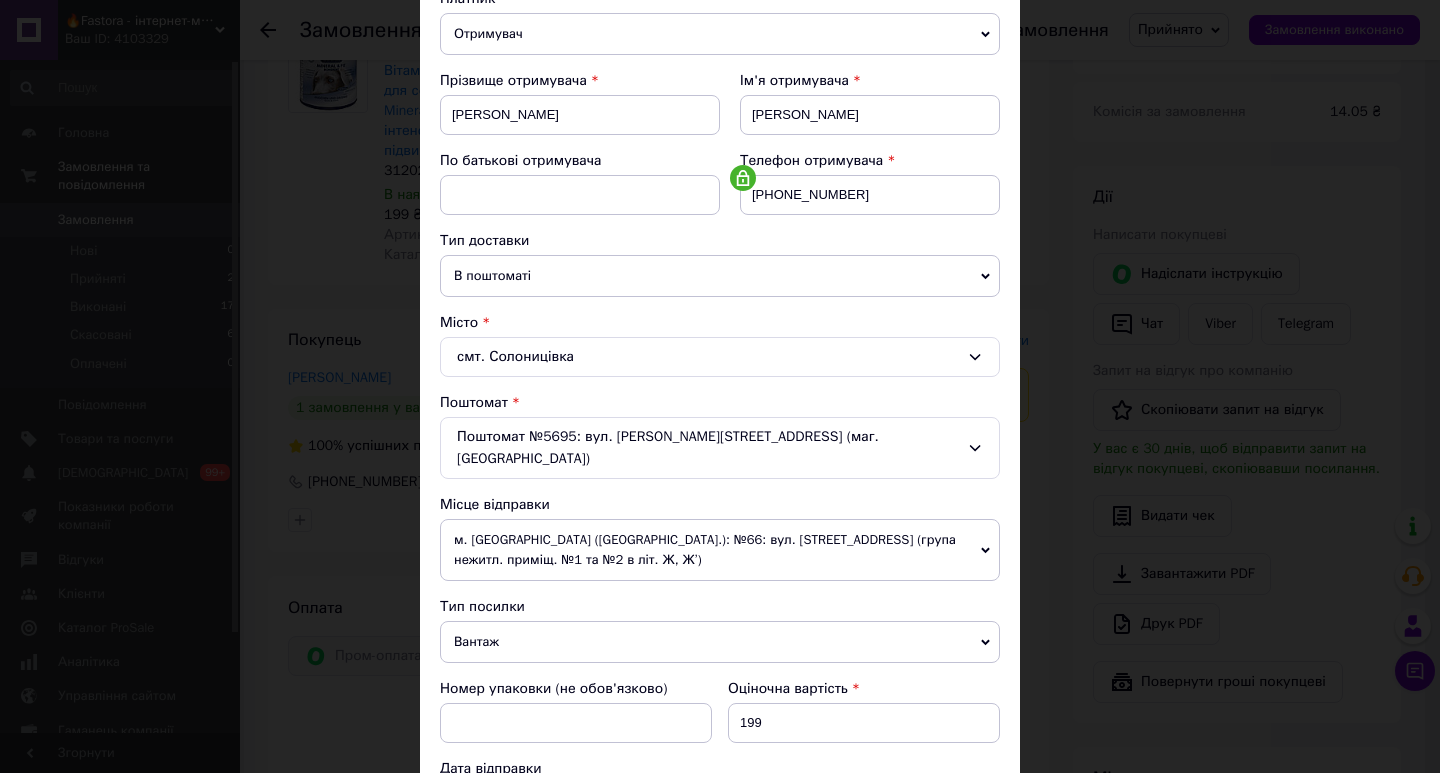 scroll, scrollTop: 175, scrollLeft: 0, axis: vertical 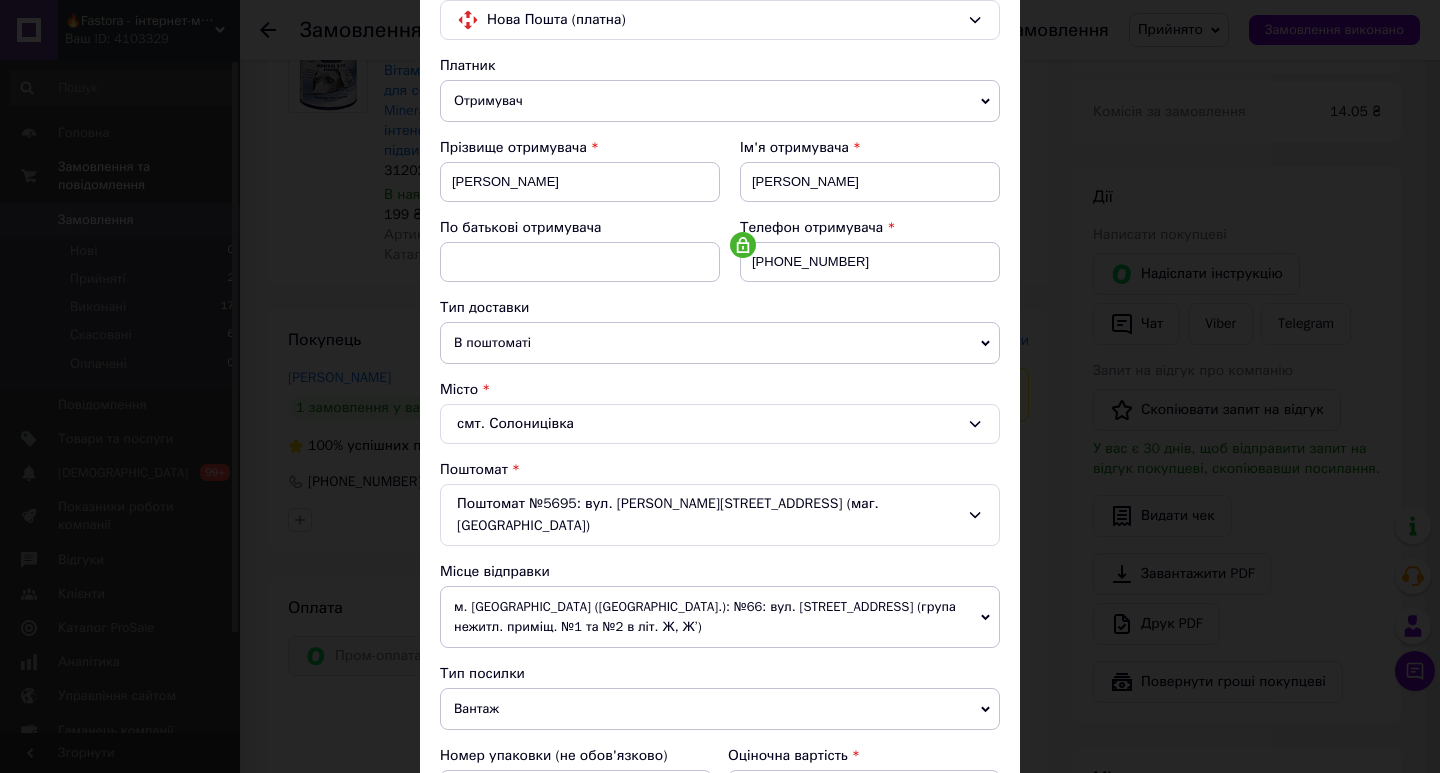 click on "м. [GEOGRAPHIC_DATA] ([GEOGRAPHIC_DATA].): №66: вул. [STREET_ADDRESS] (група нежитл. приміщ. №1 та №2 в літ. Ж, Ж’)" at bounding box center (720, 617) 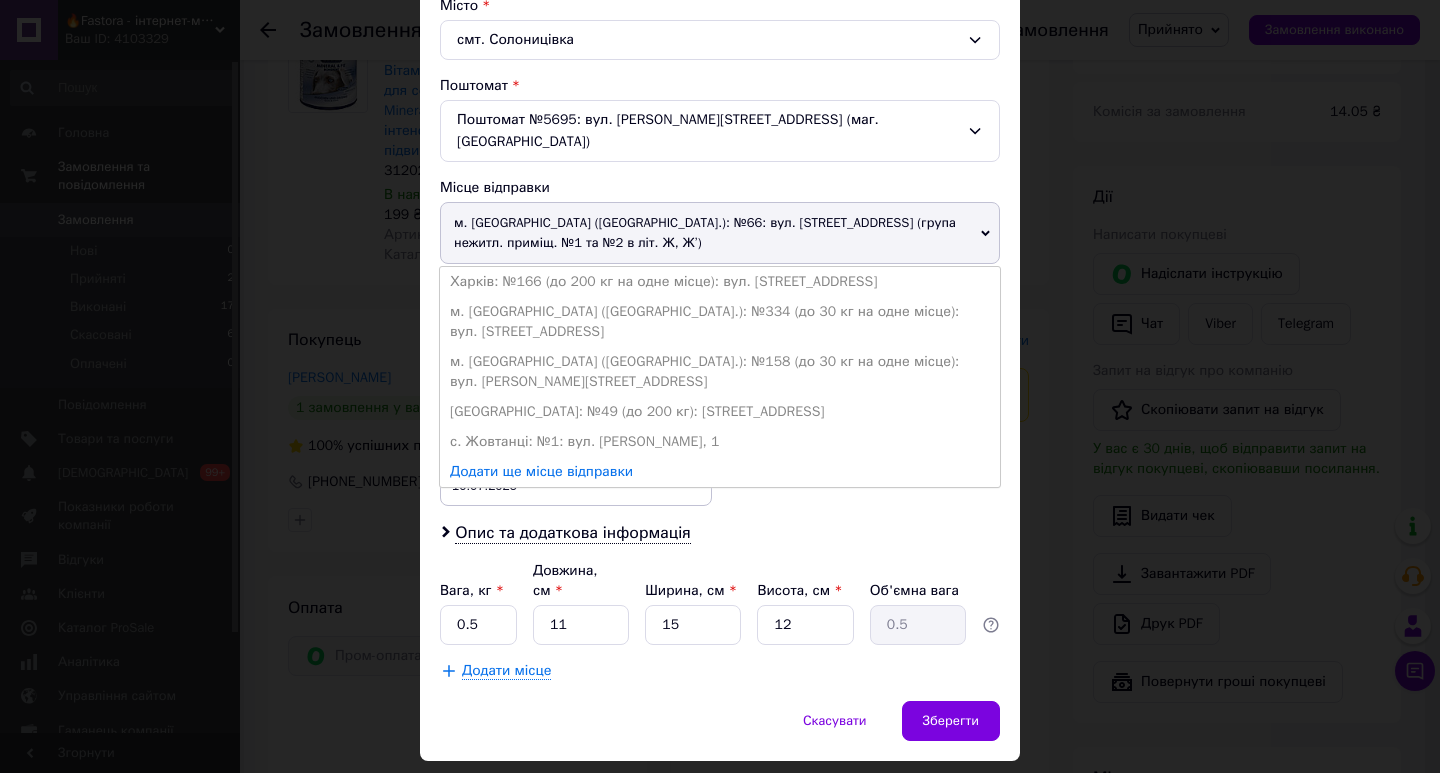 scroll, scrollTop: 575, scrollLeft: 0, axis: vertical 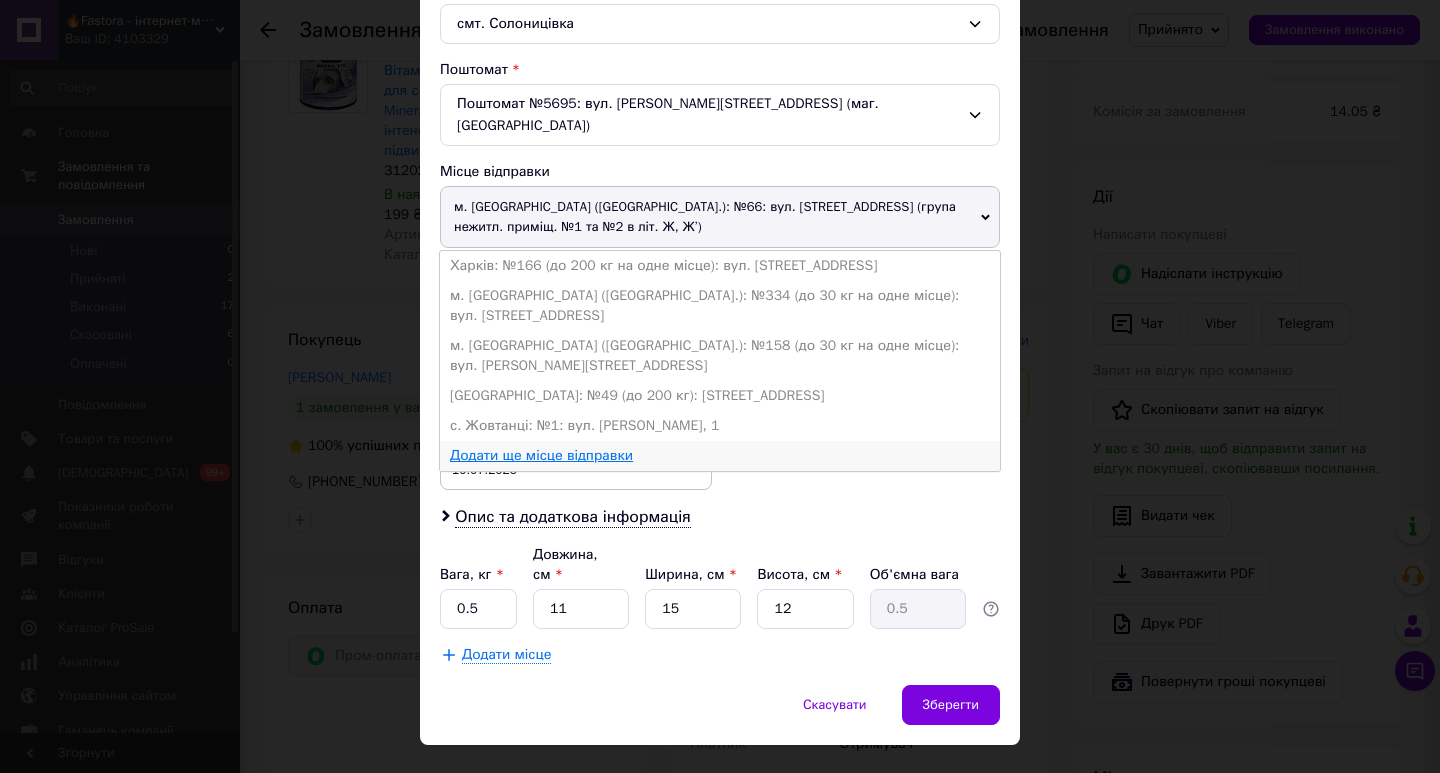 click on "Додати ще місце відправки" at bounding box center (541, 455) 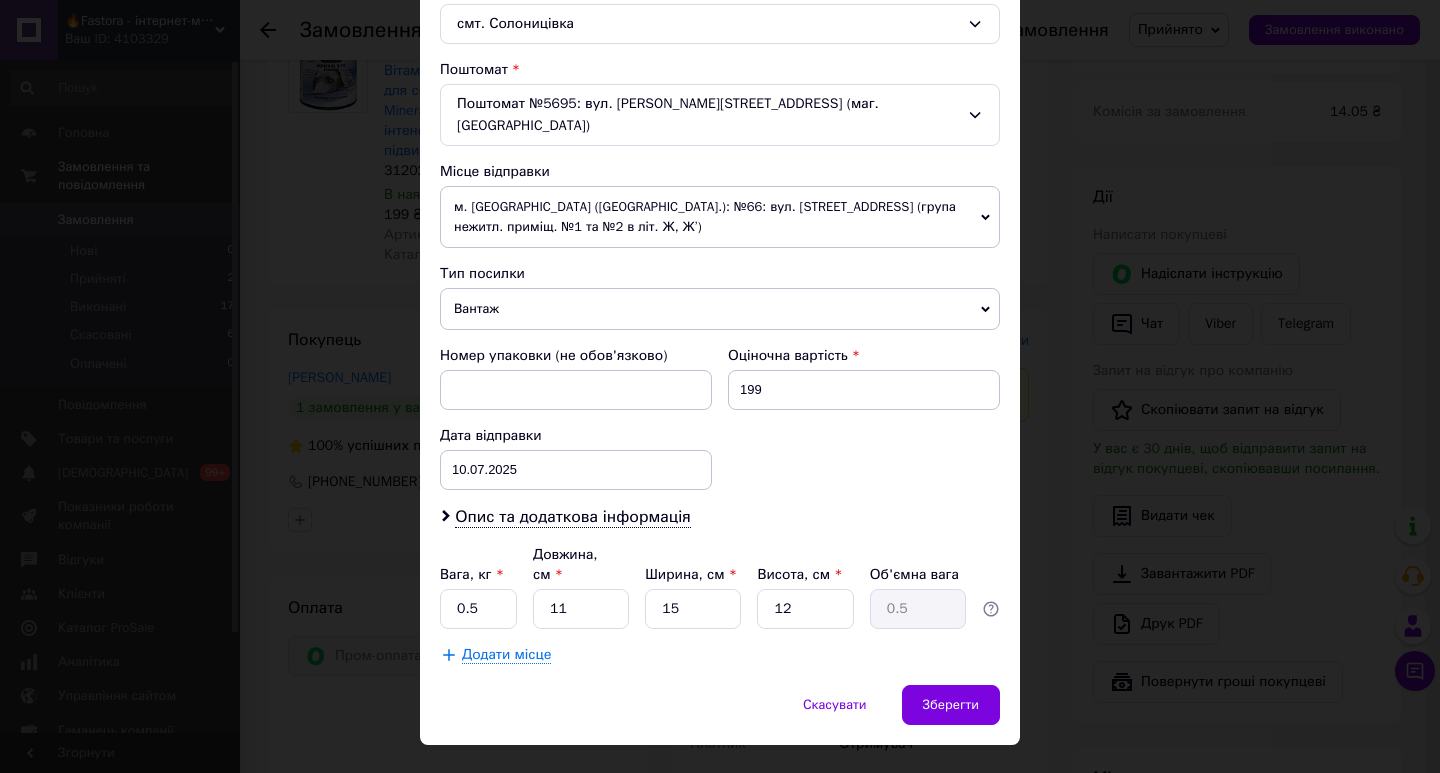 click on "м. Київ (Київська обл.): №66: вул. Куренівська, 21А (група нежитл. приміщ. №1 та №2 в літ. Ж, Ж’)" at bounding box center (720, 217) 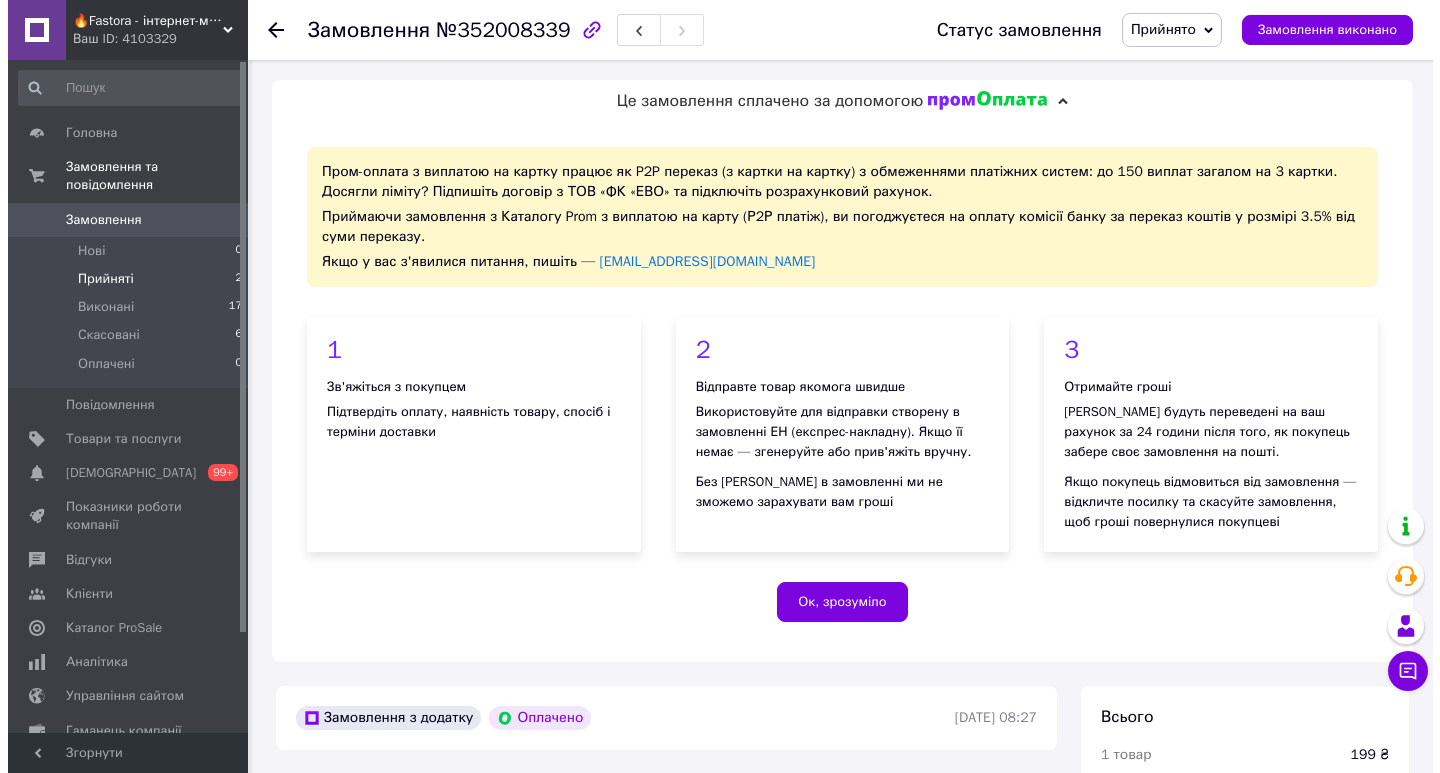 scroll, scrollTop: 800, scrollLeft: 0, axis: vertical 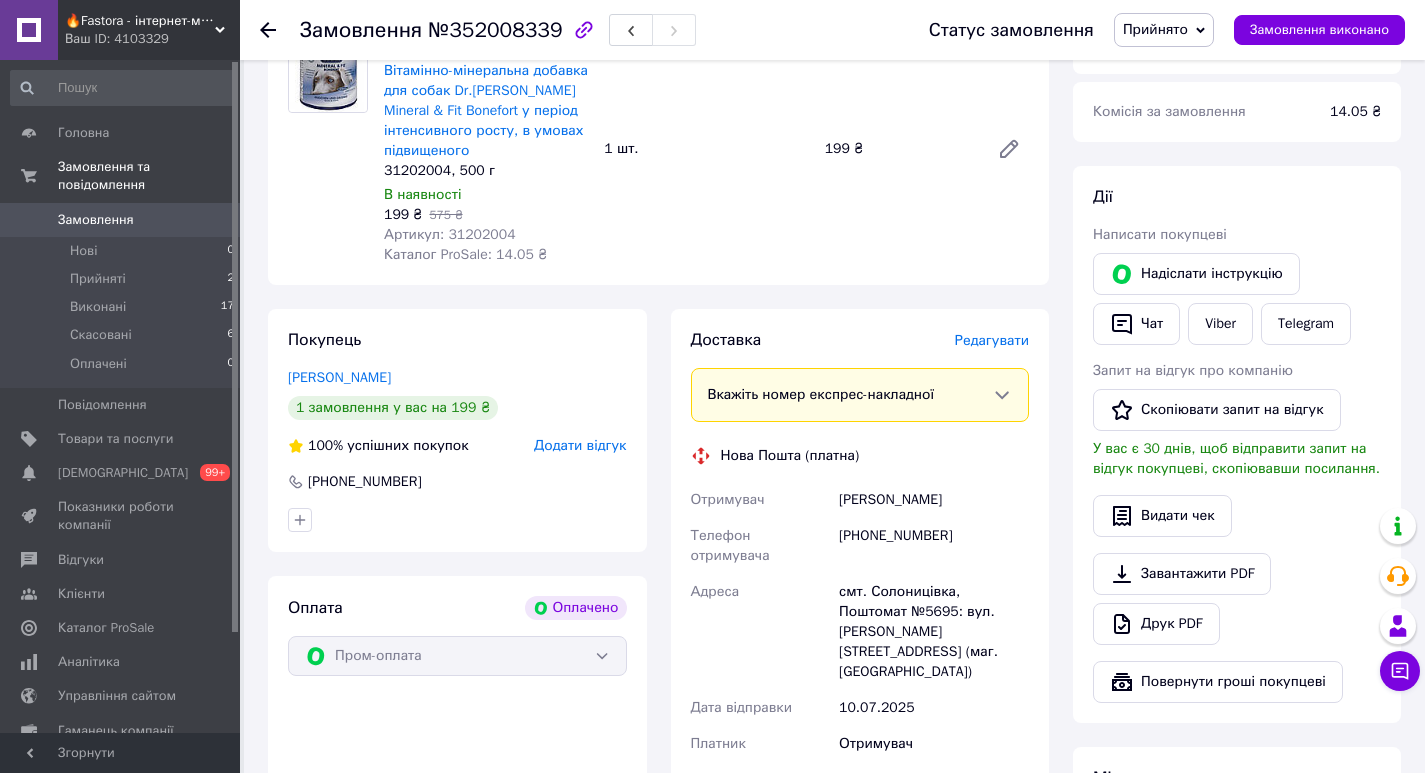 click on "Редагувати" at bounding box center [992, 340] 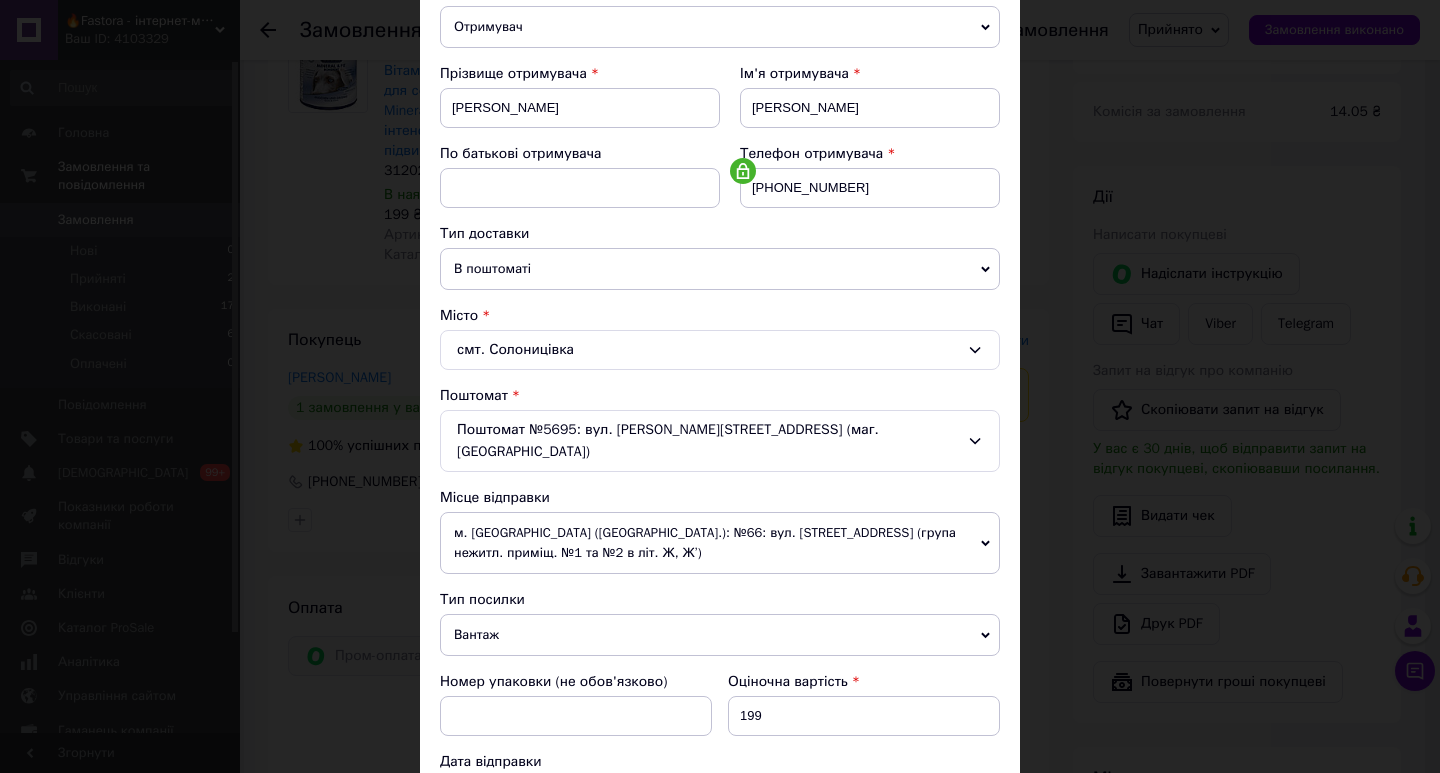 scroll, scrollTop: 400, scrollLeft: 0, axis: vertical 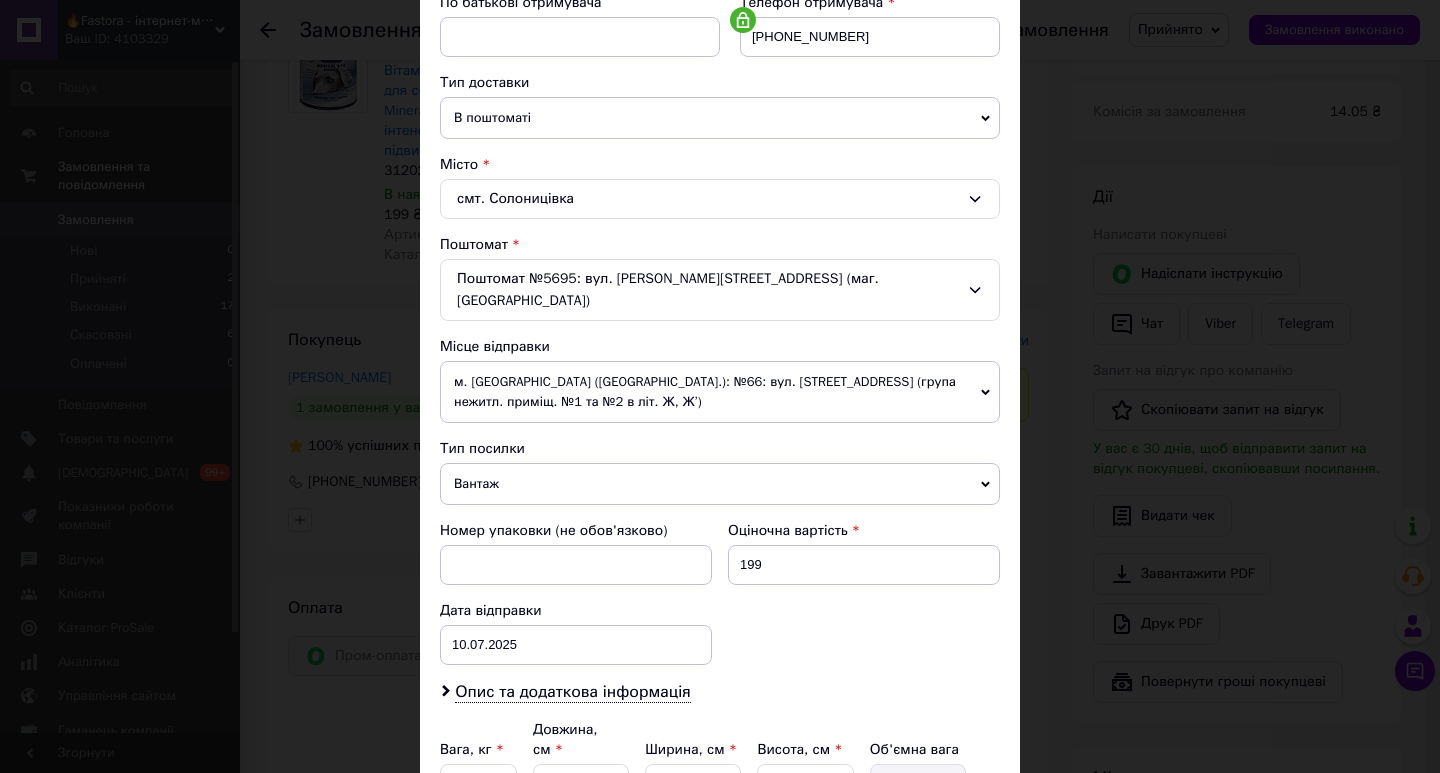 click on "м. [GEOGRAPHIC_DATA] ([GEOGRAPHIC_DATA].): №66: вул. [STREET_ADDRESS] (група нежитл. приміщ. №1 та №2 в літ. Ж, Ж’)" at bounding box center (720, 392) 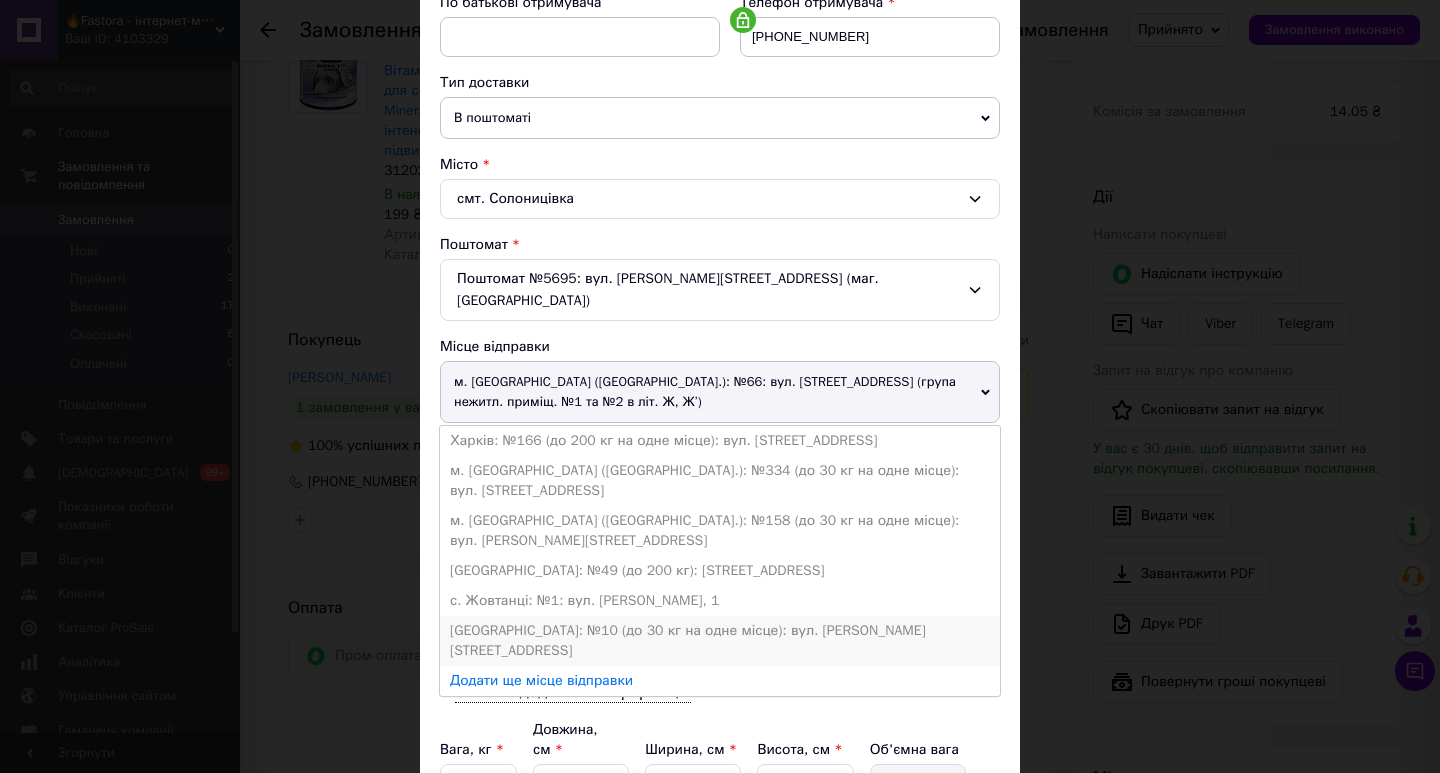 click on "[GEOGRAPHIC_DATA]: №10 (до 30 кг на одне місце): вул. [PERSON_NAME][STREET_ADDRESS]" at bounding box center [720, 641] 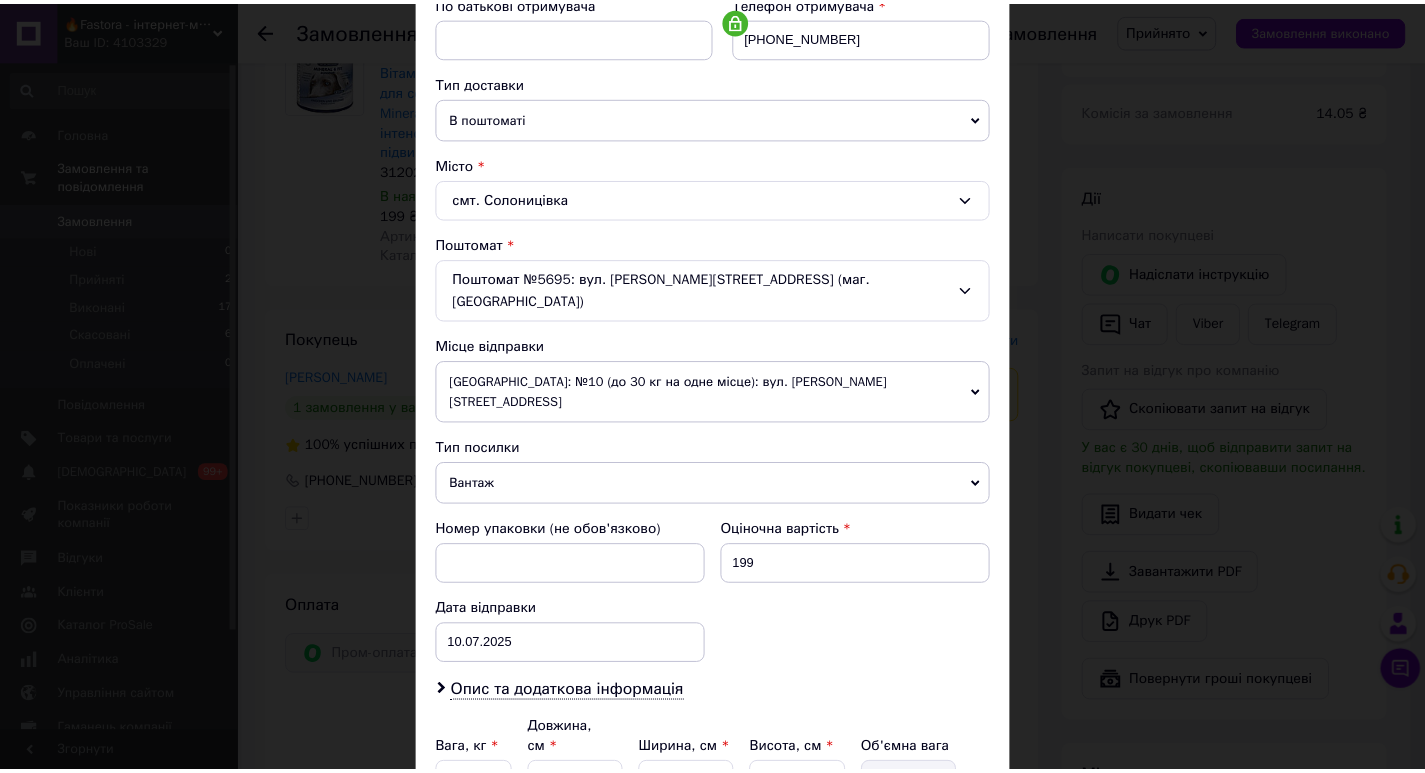 scroll, scrollTop: 555, scrollLeft: 0, axis: vertical 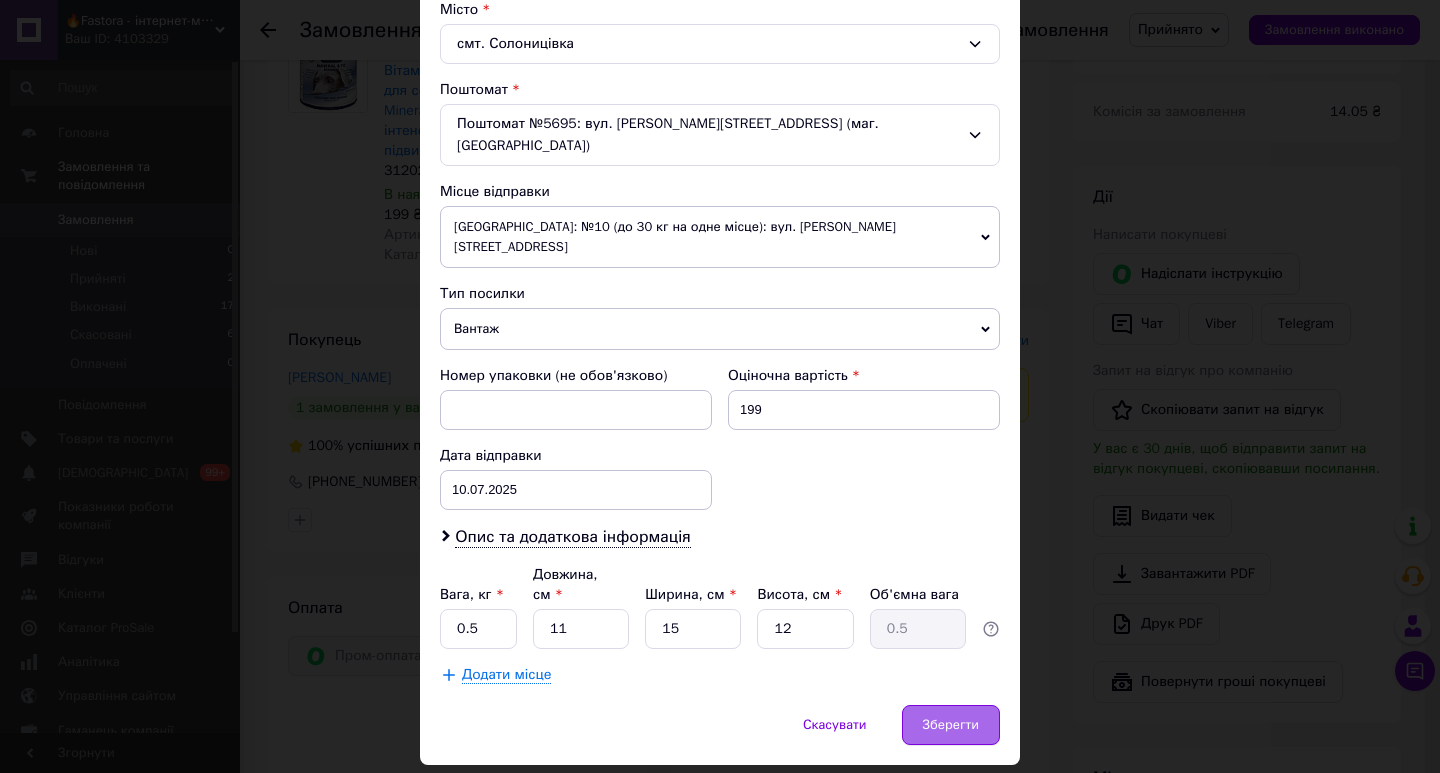 click on "Зберегти" at bounding box center [951, 725] 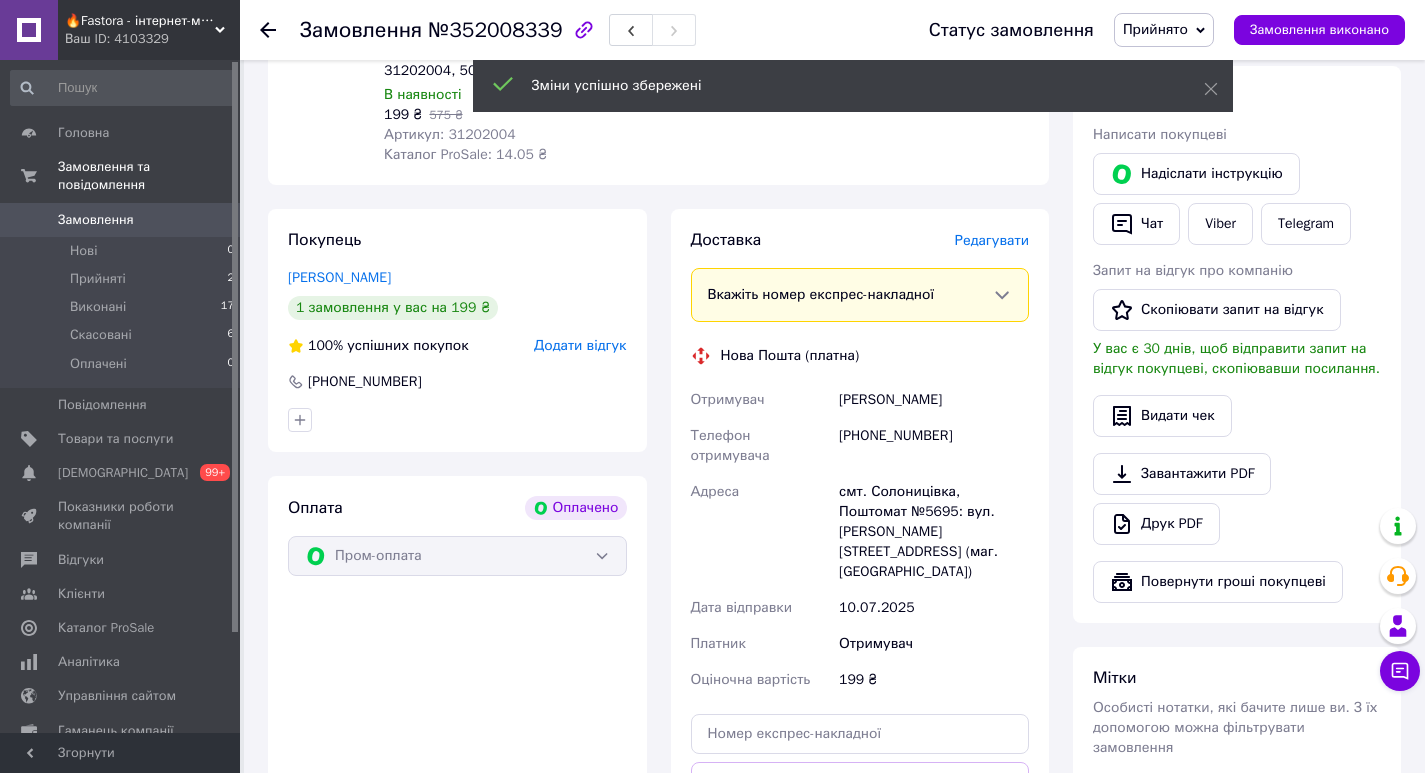 scroll, scrollTop: 1200, scrollLeft: 0, axis: vertical 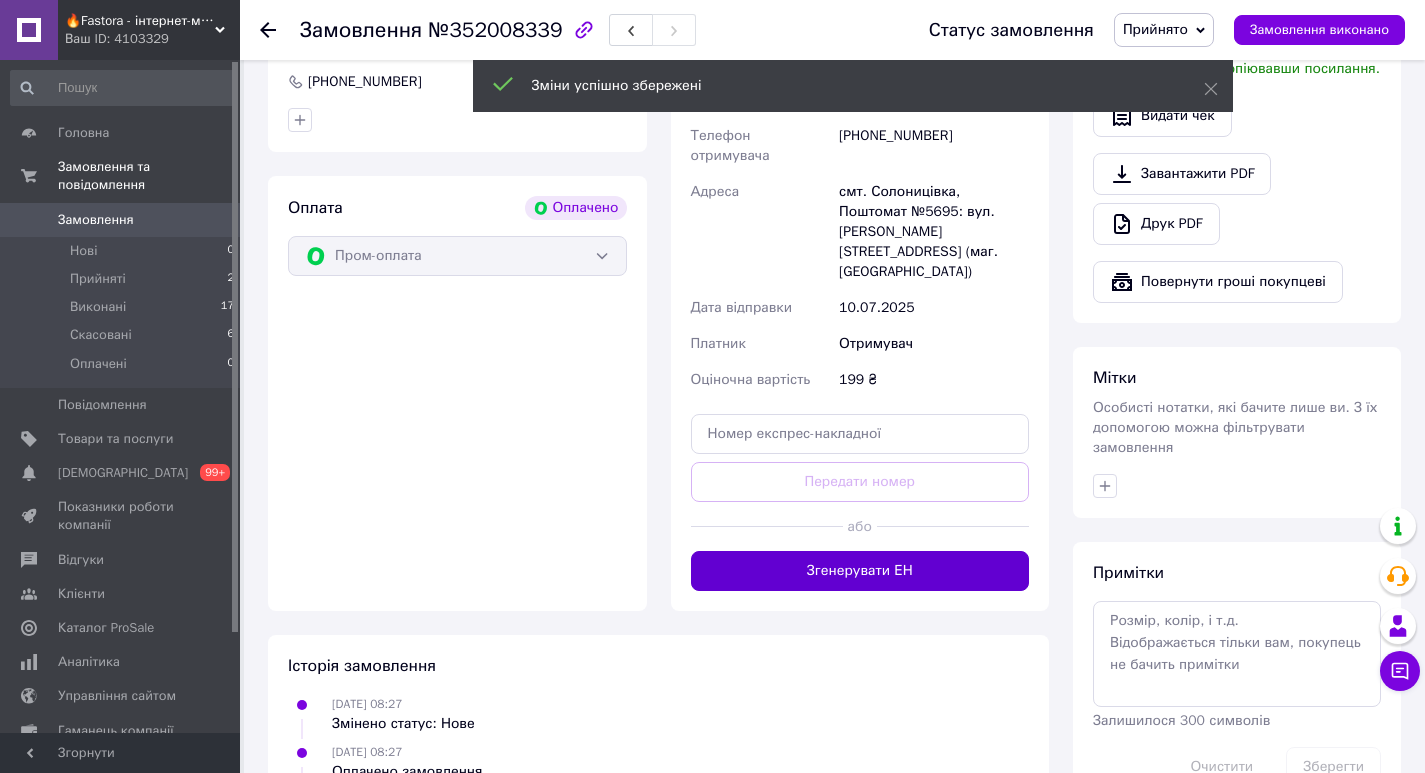 click on "Згенерувати ЕН" at bounding box center (860, 571) 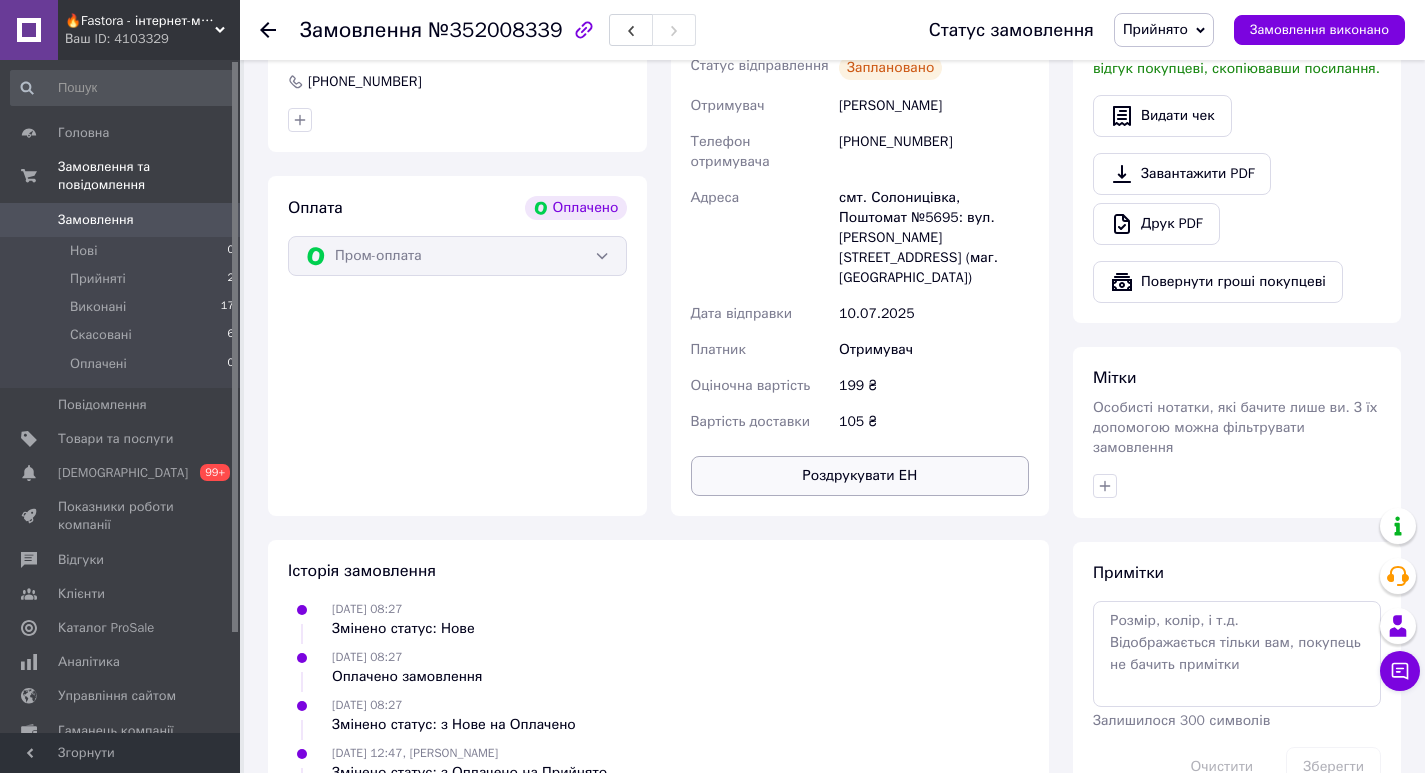 click on "Роздрукувати ЕН" at bounding box center (860, 476) 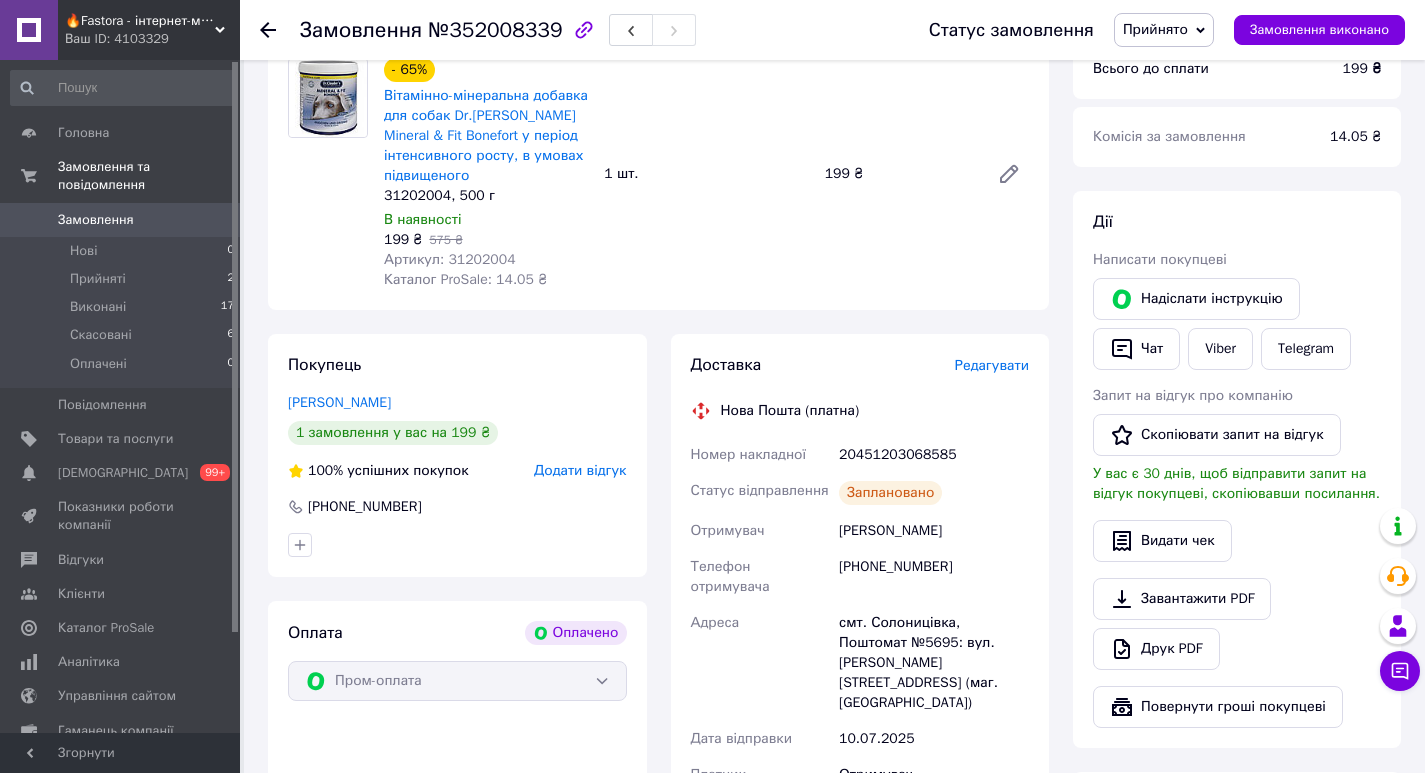 scroll, scrollTop: 500, scrollLeft: 0, axis: vertical 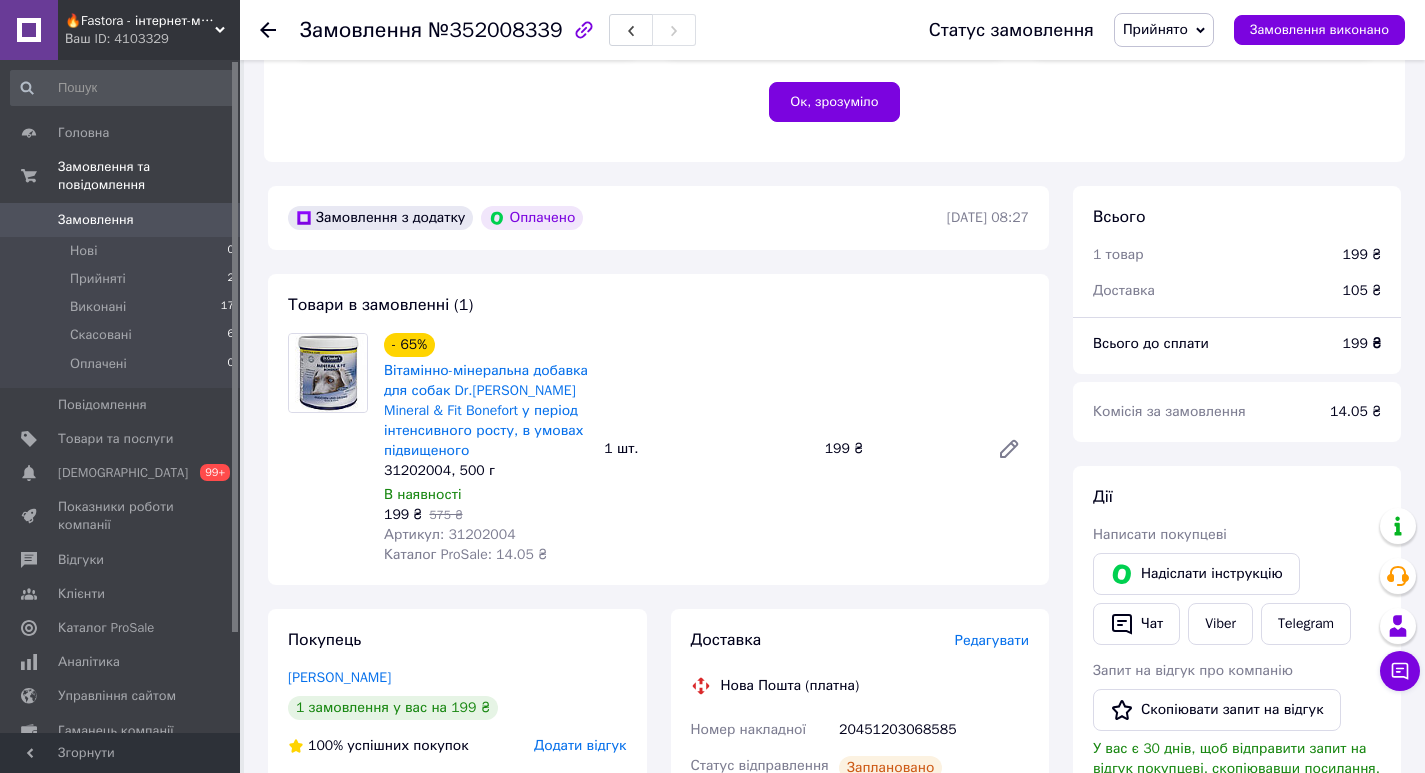 click 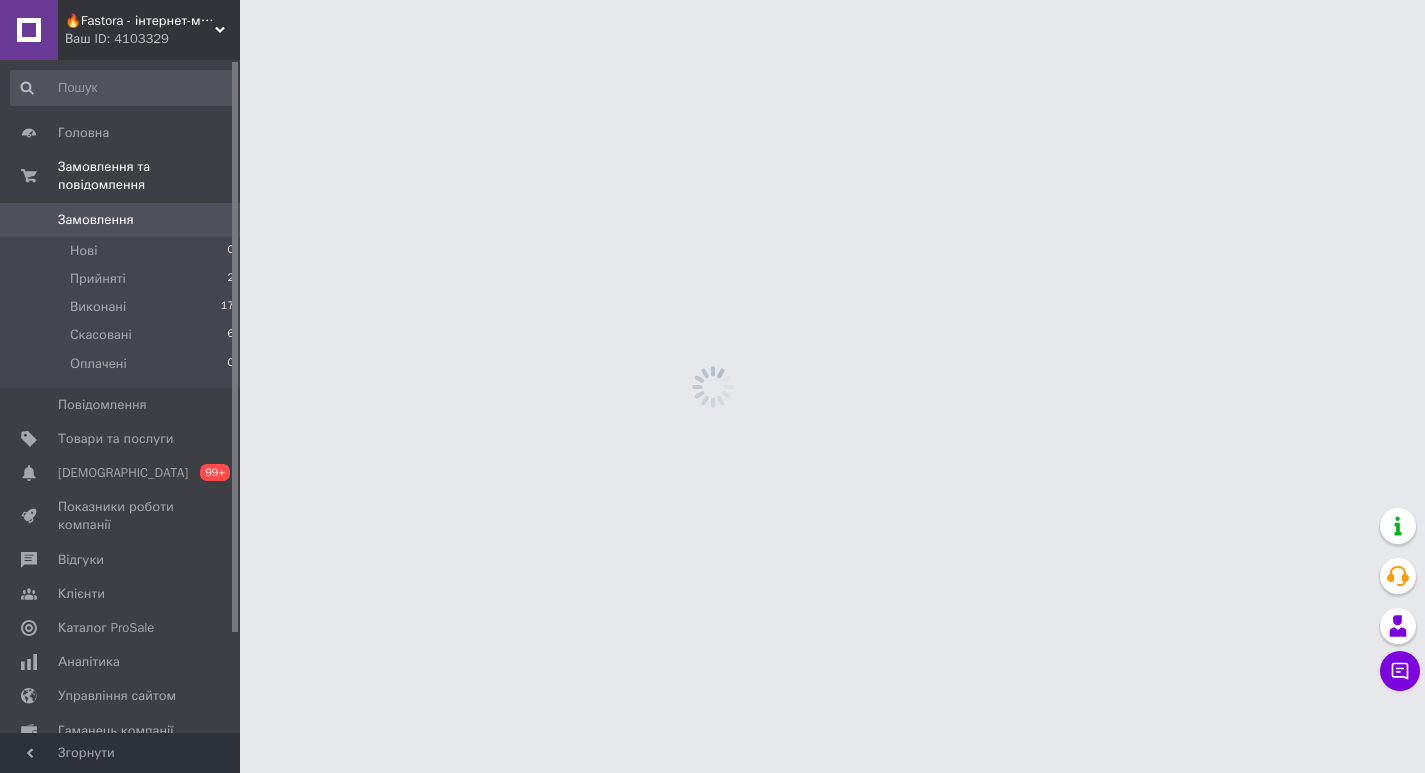 scroll, scrollTop: 0, scrollLeft: 0, axis: both 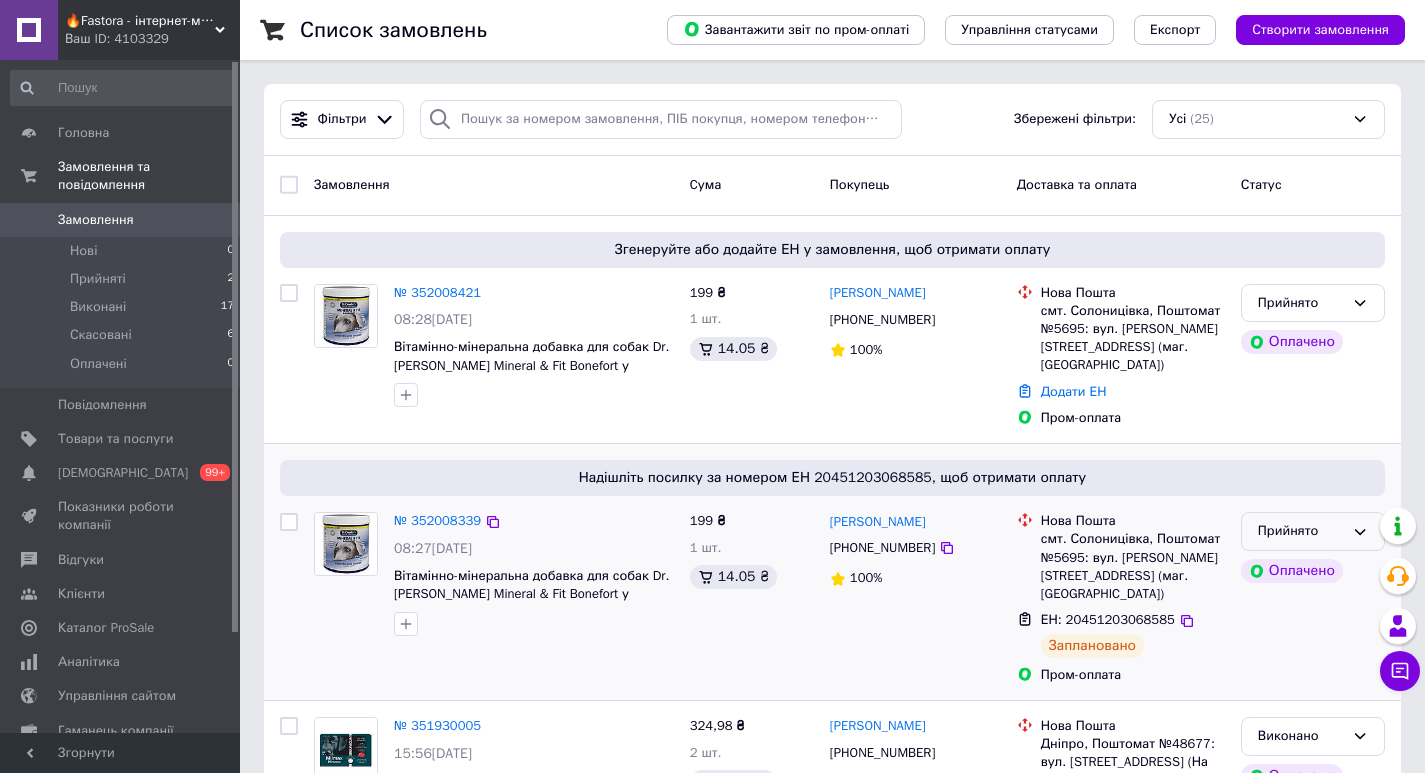 click on "Прийнято" at bounding box center [1301, 531] 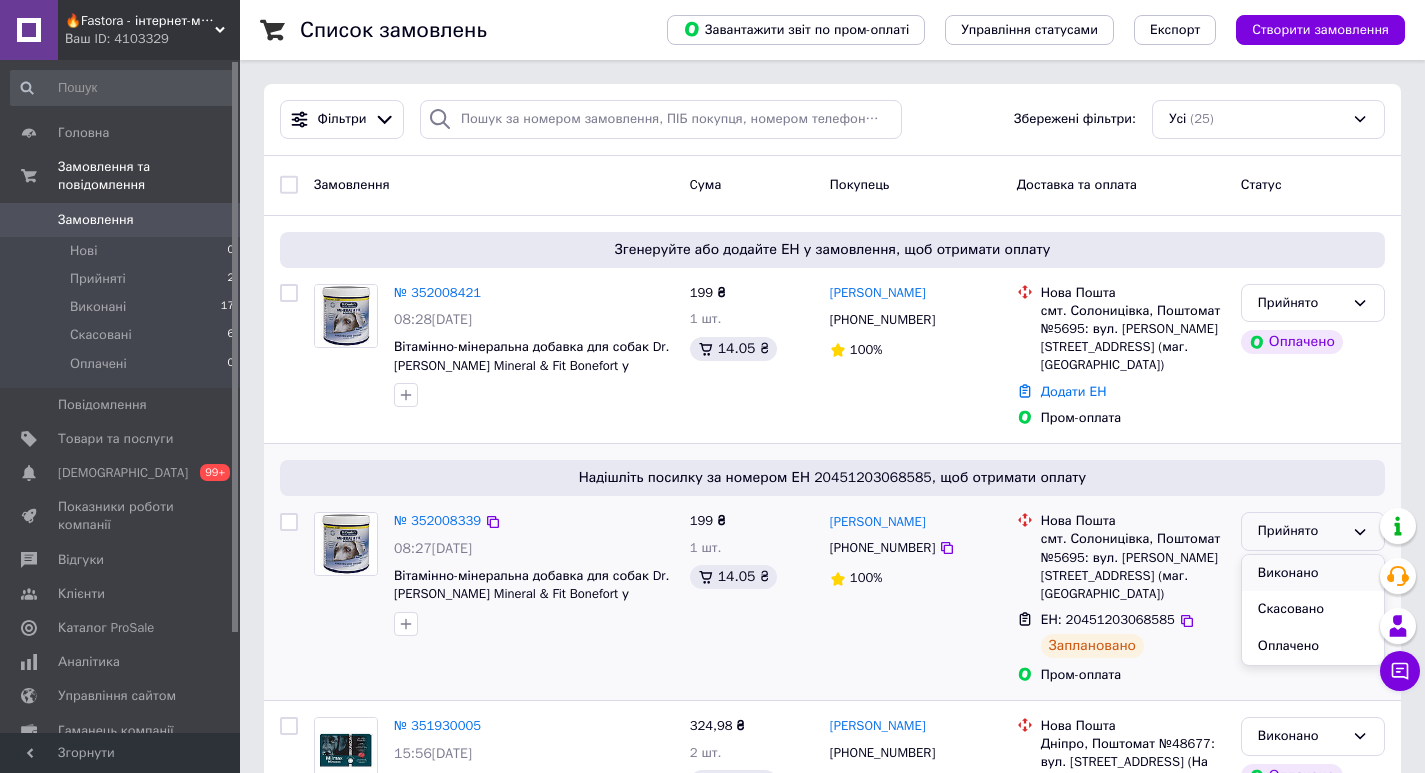 click on "Виконано" at bounding box center (1313, 573) 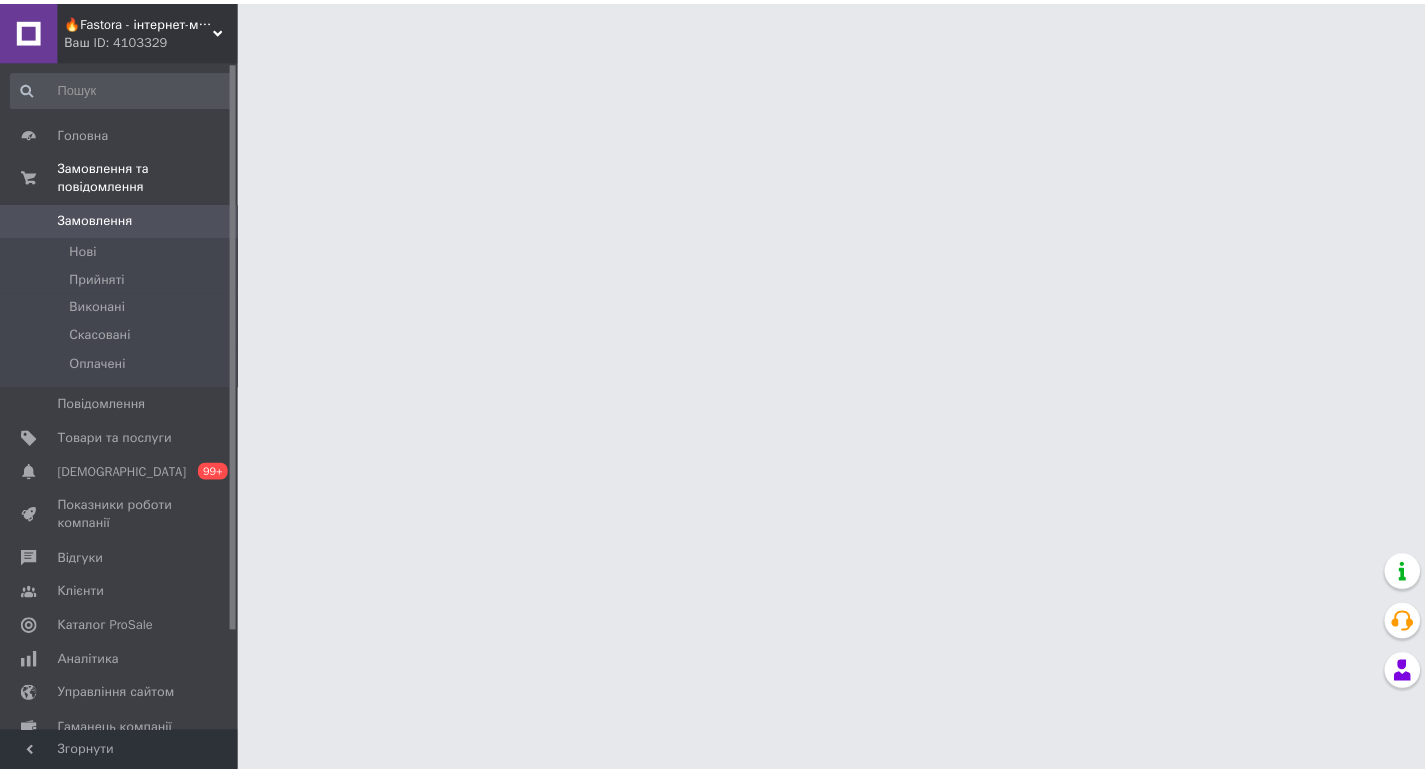 scroll, scrollTop: 0, scrollLeft: 0, axis: both 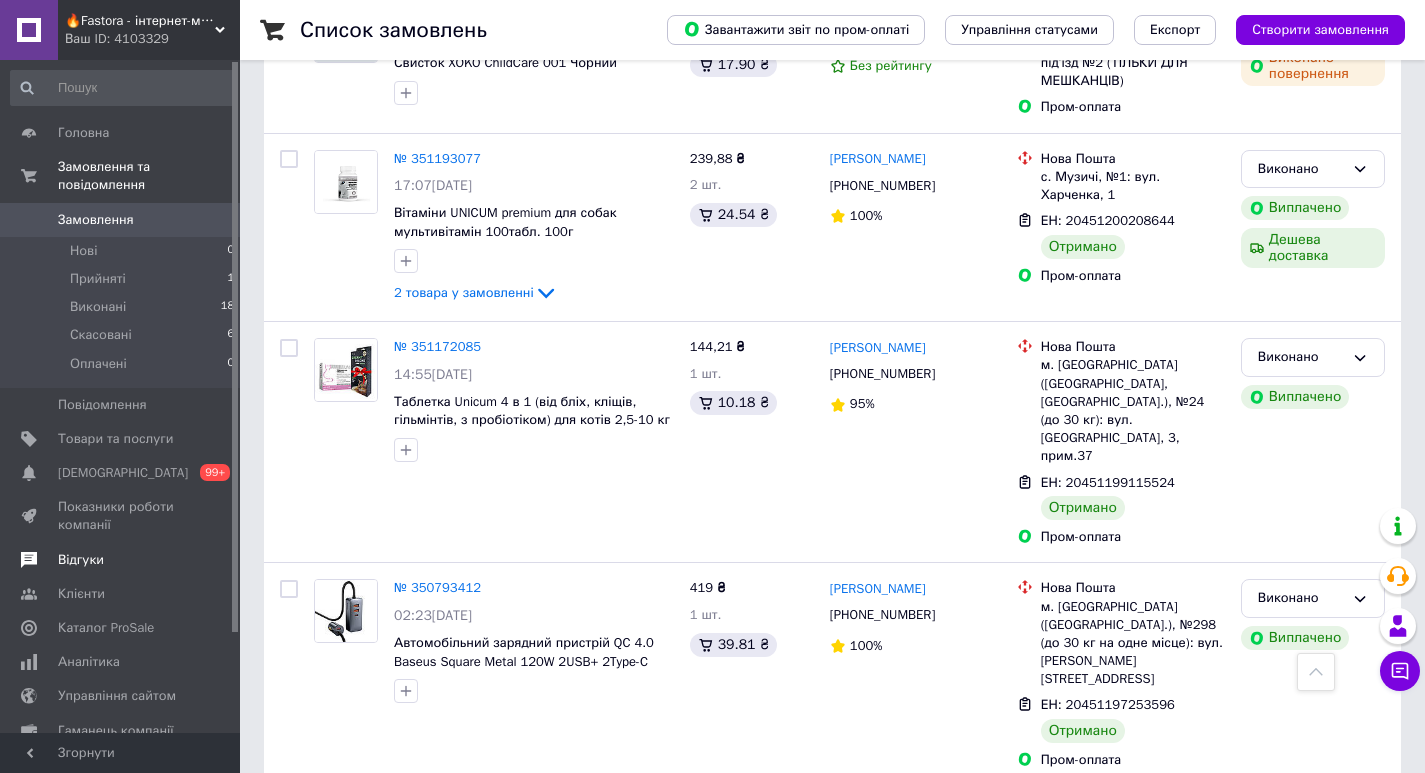 click on "Відгуки" at bounding box center (121, 560) 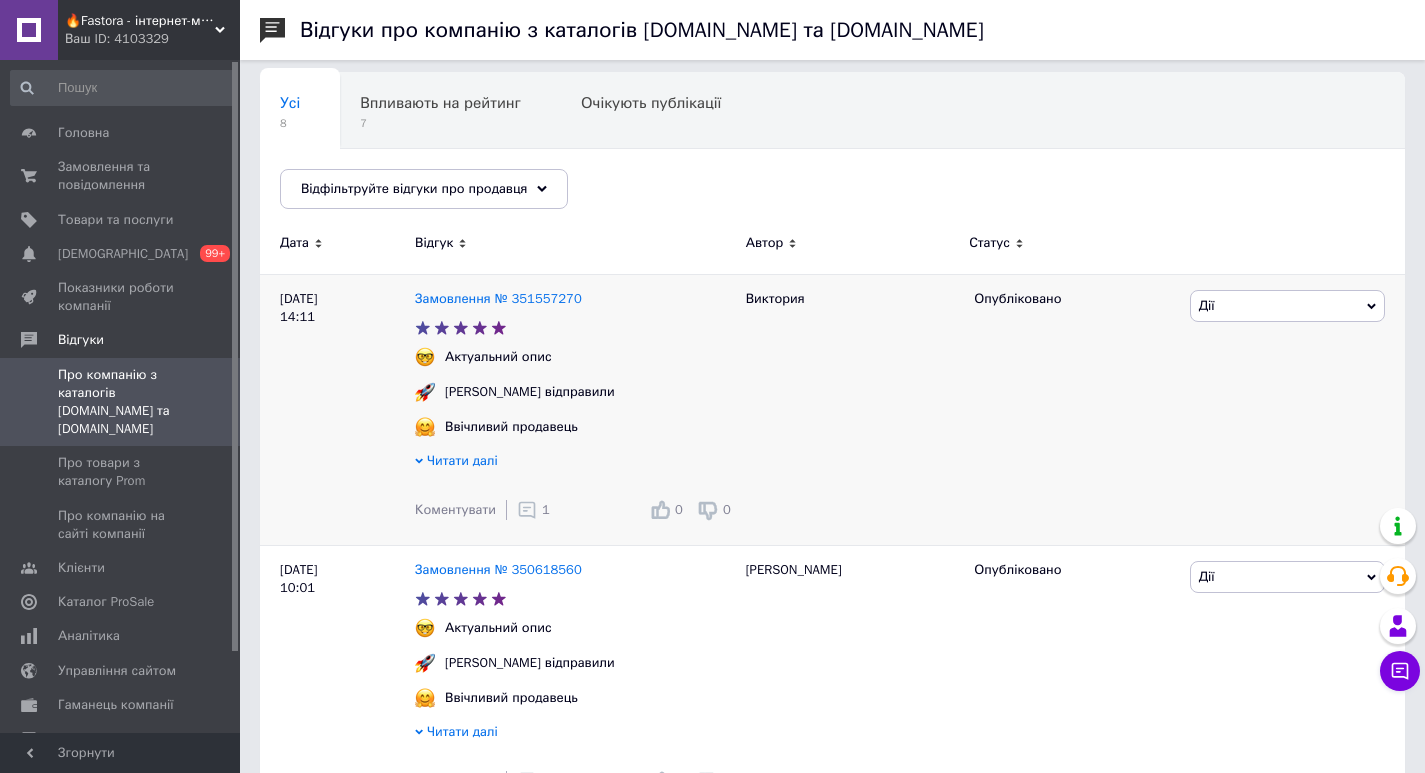 scroll, scrollTop: 0, scrollLeft: 0, axis: both 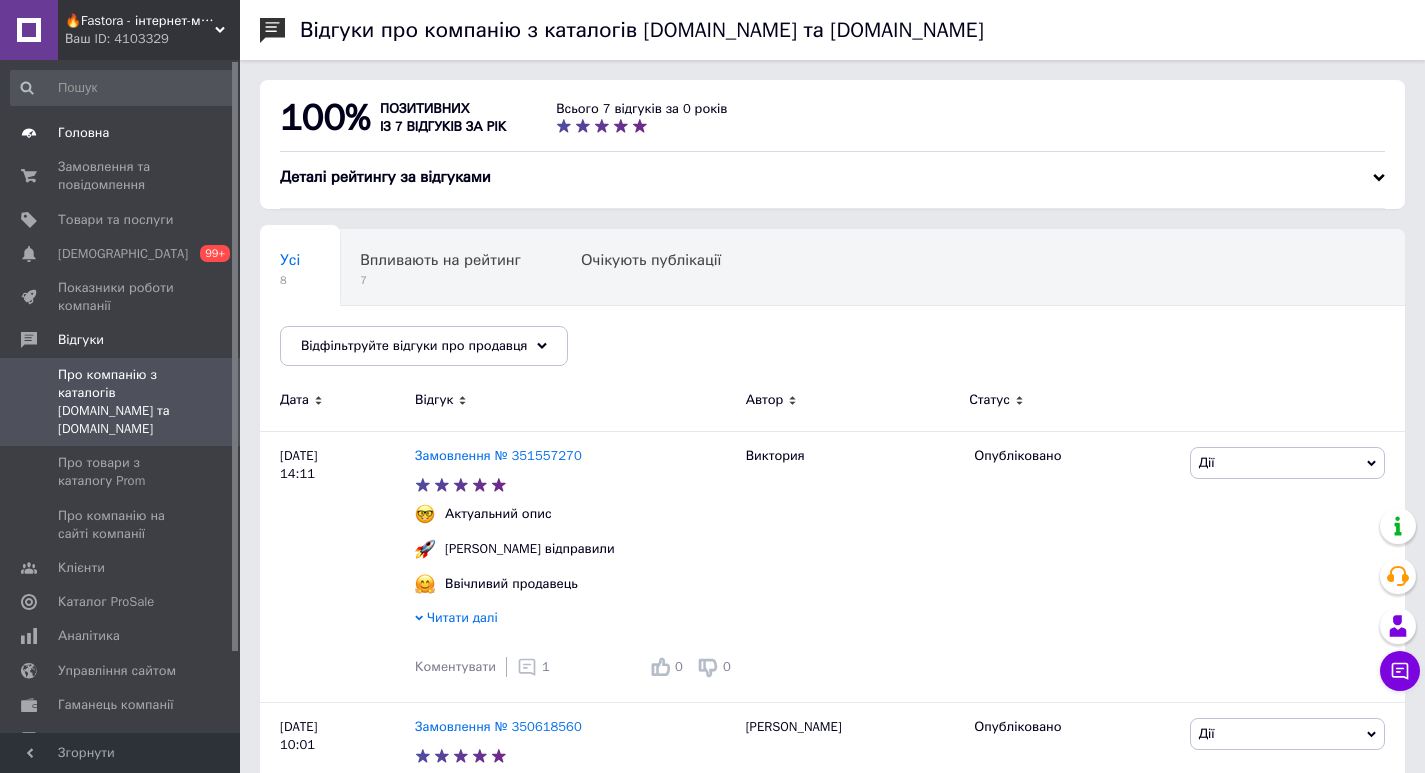 click on "Головна" at bounding box center [83, 133] 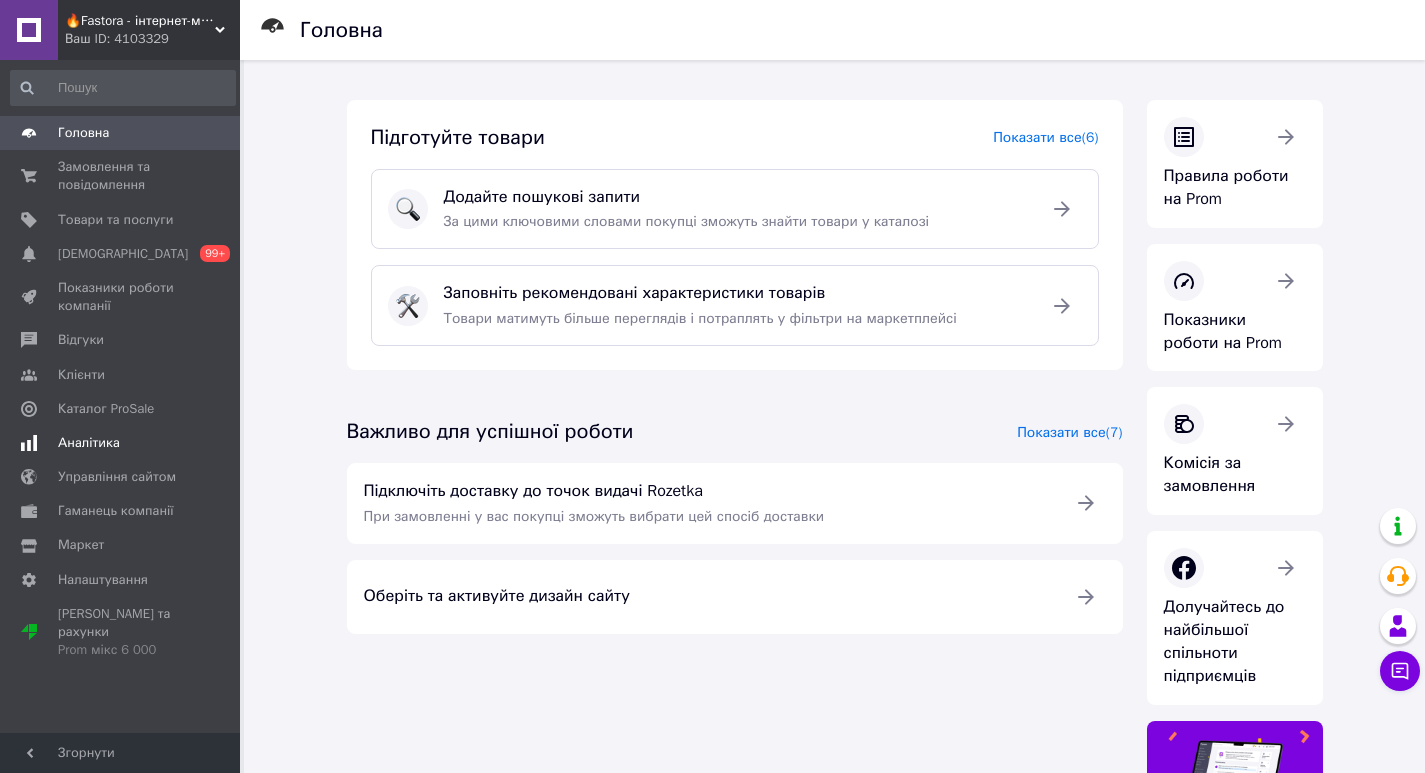 click on "Аналітика" at bounding box center (123, 443) 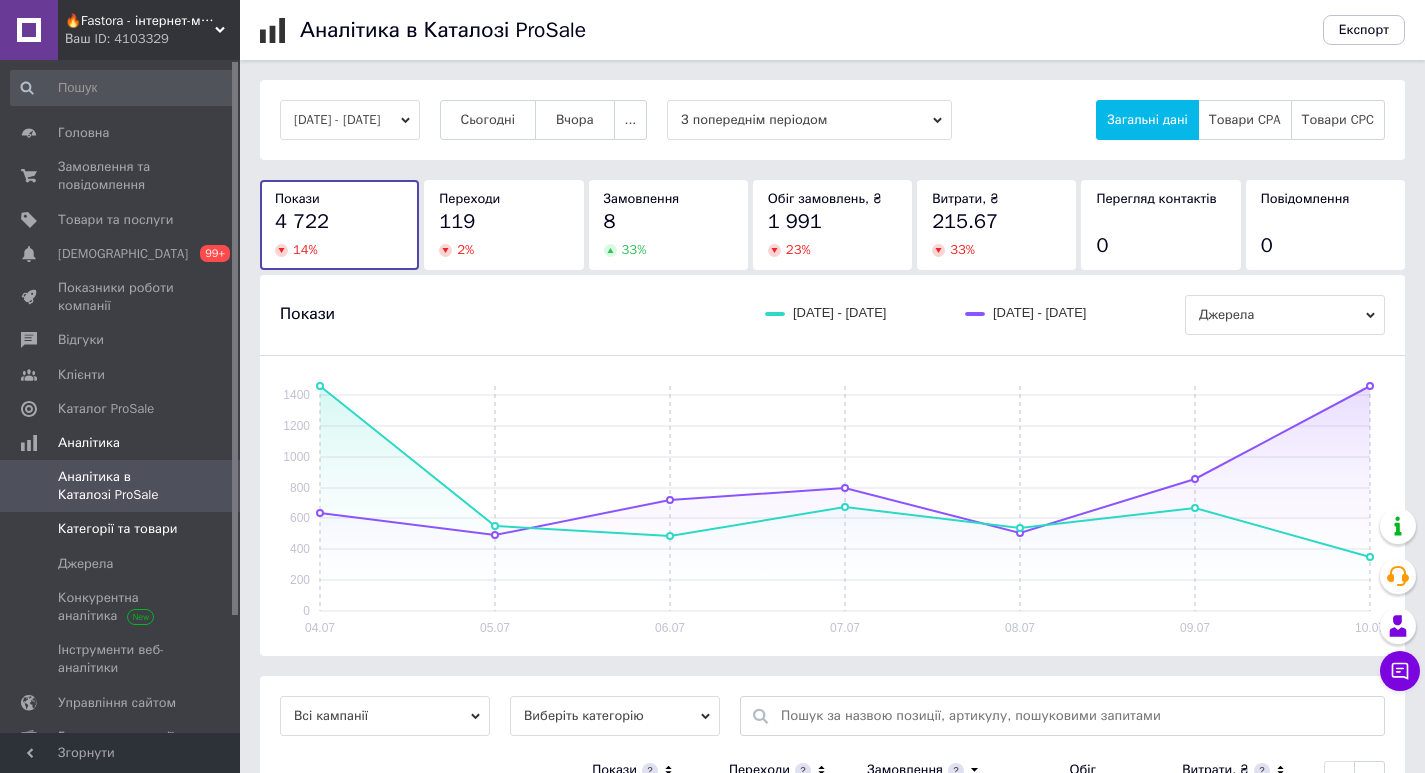 click on "Категорії та товари" at bounding box center [117, 529] 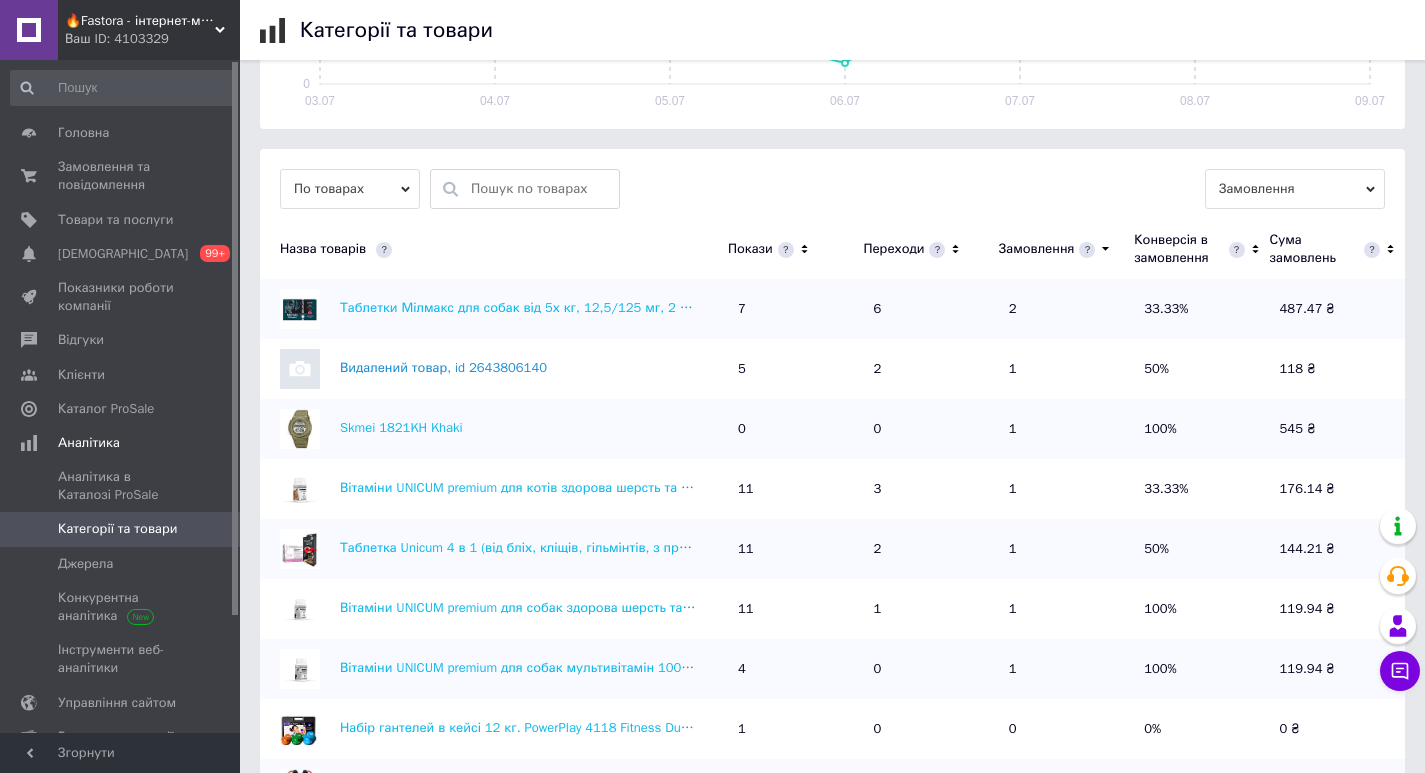 scroll, scrollTop: 500, scrollLeft: 0, axis: vertical 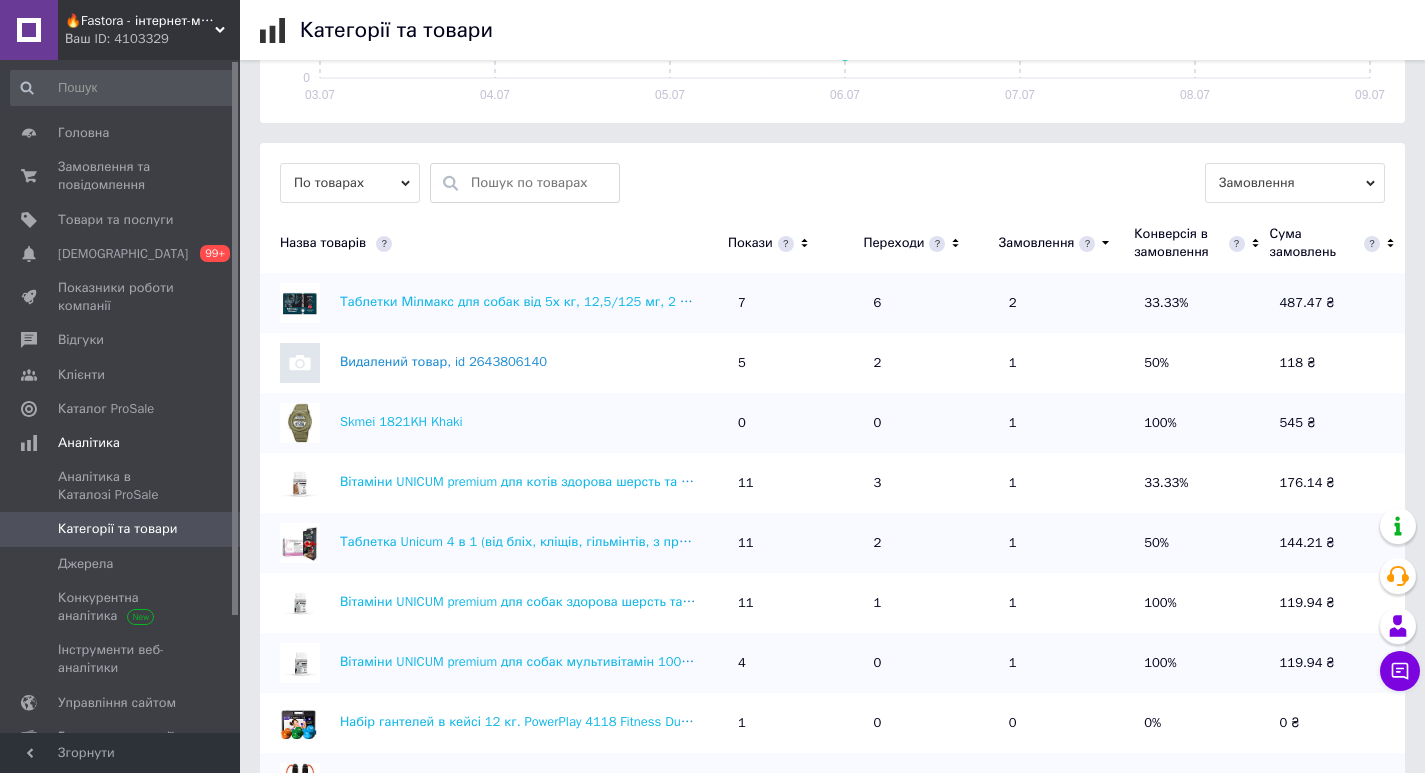 drag, startPoint x: 804, startPoint y: 240, endPoint x: 792, endPoint y: 249, distance: 15 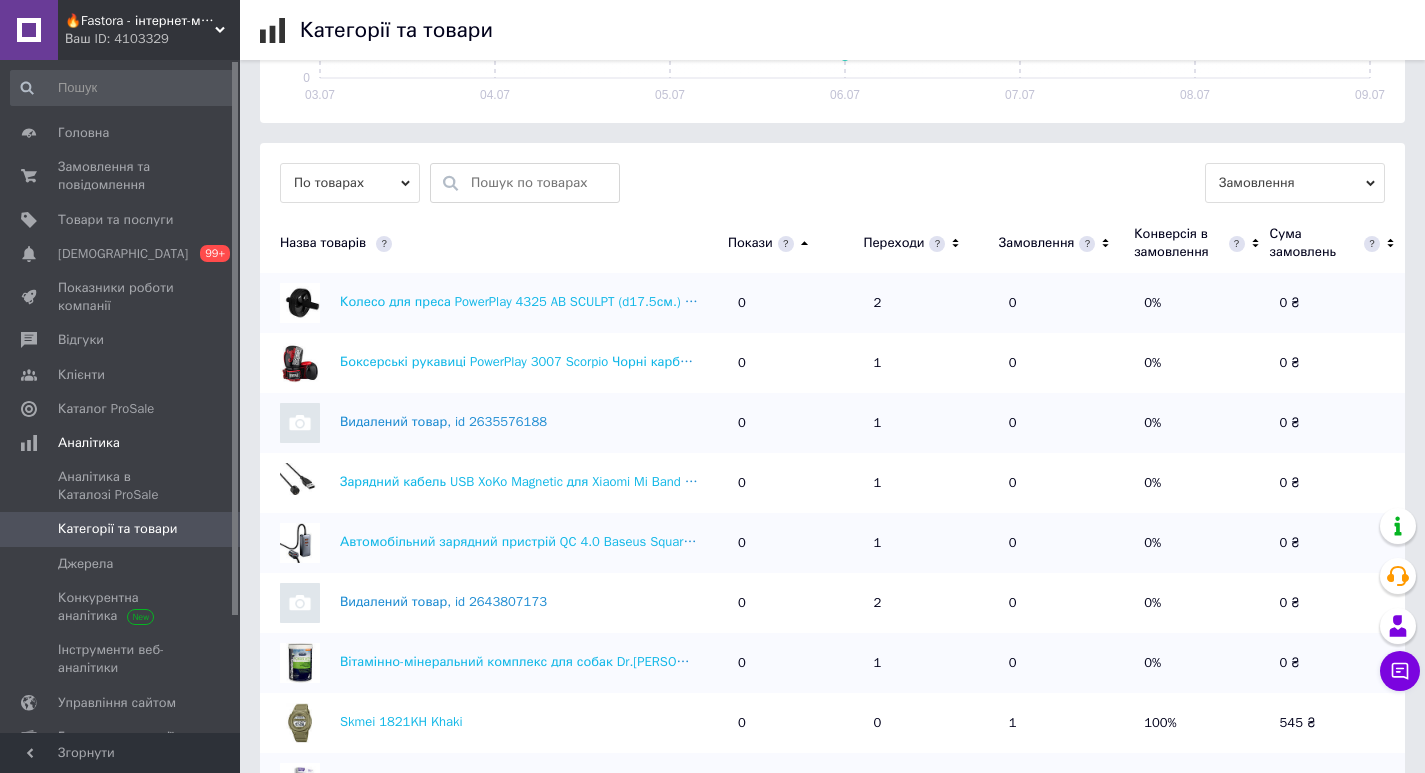 click 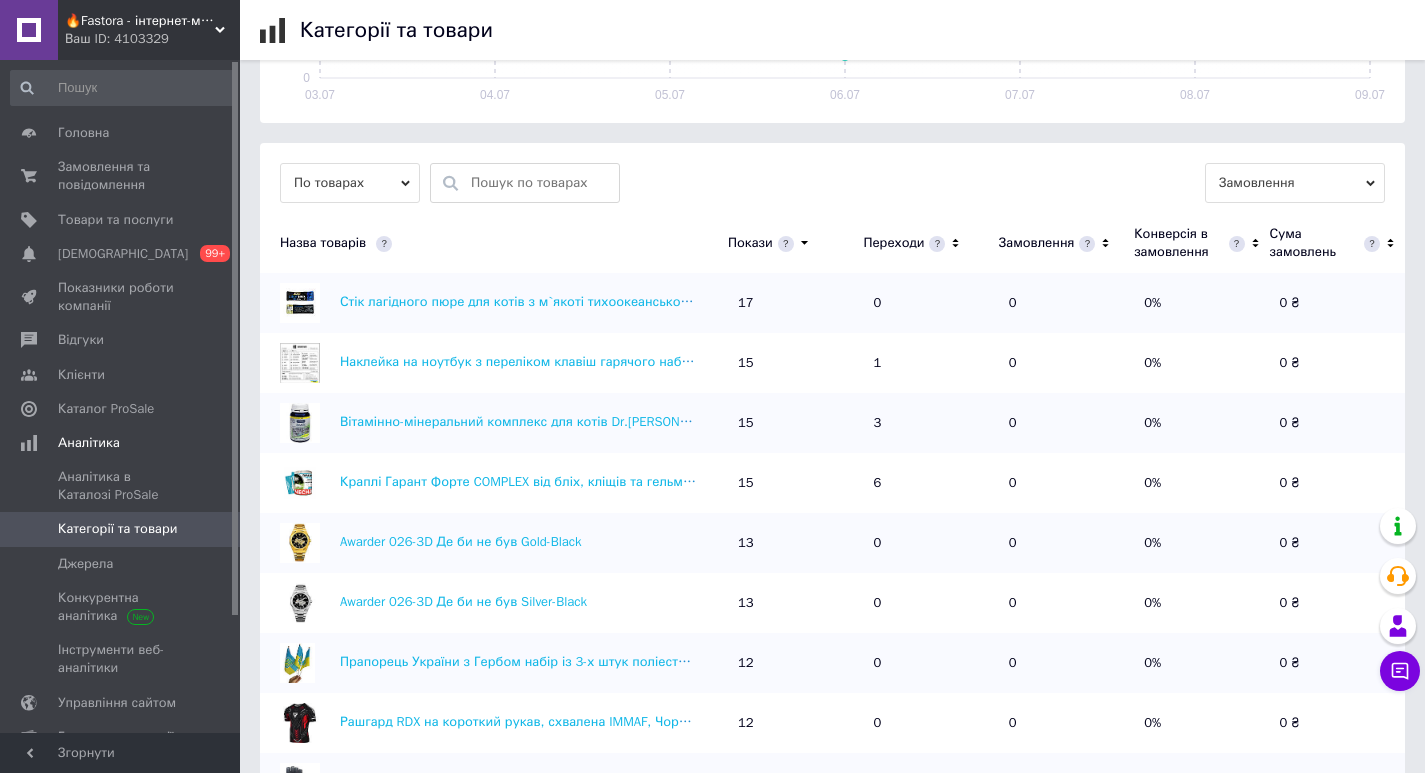 scroll, scrollTop: 617, scrollLeft: 0, axis: vertical 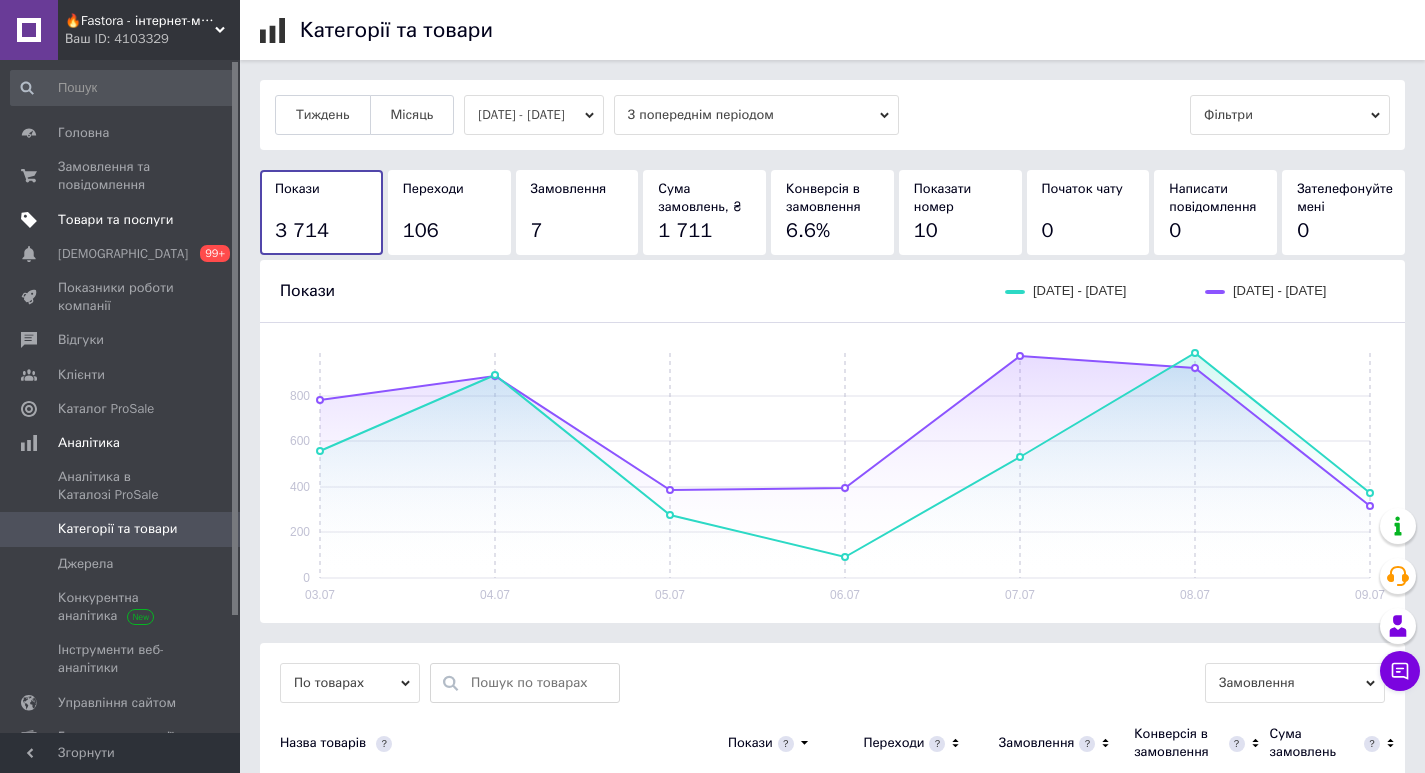 click on "Товари та послуги" at bounding box center [115, 220] 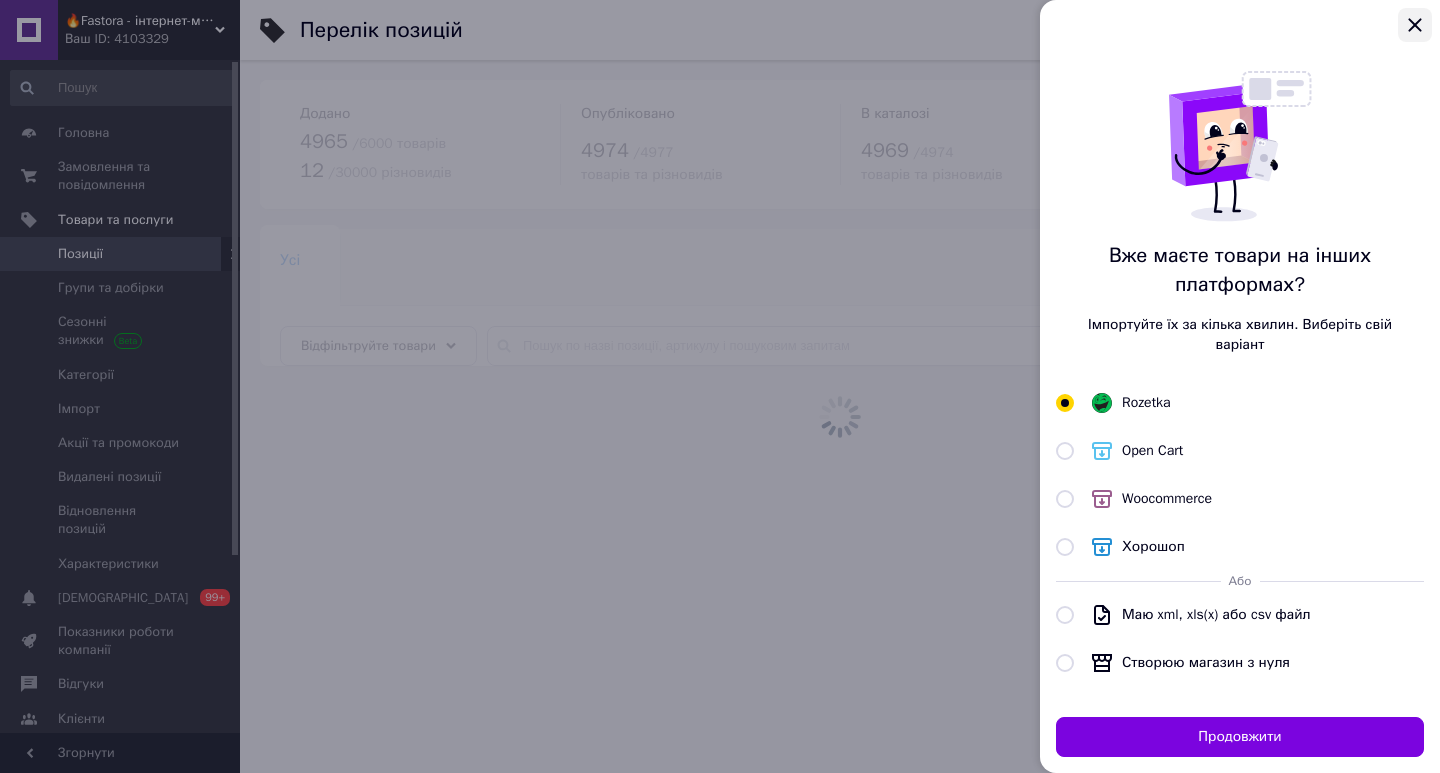 click 